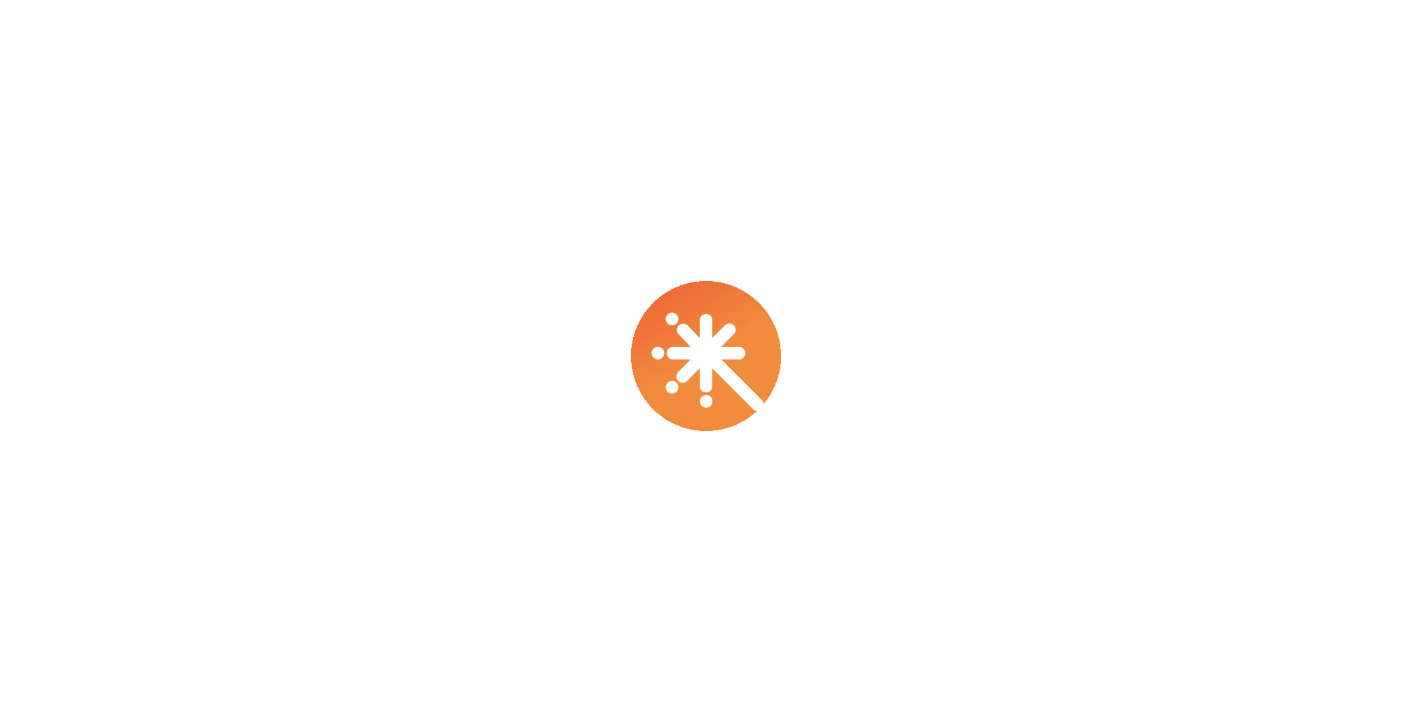 scroll, scrollTop: 0, scrollLeft: 0, axis: both 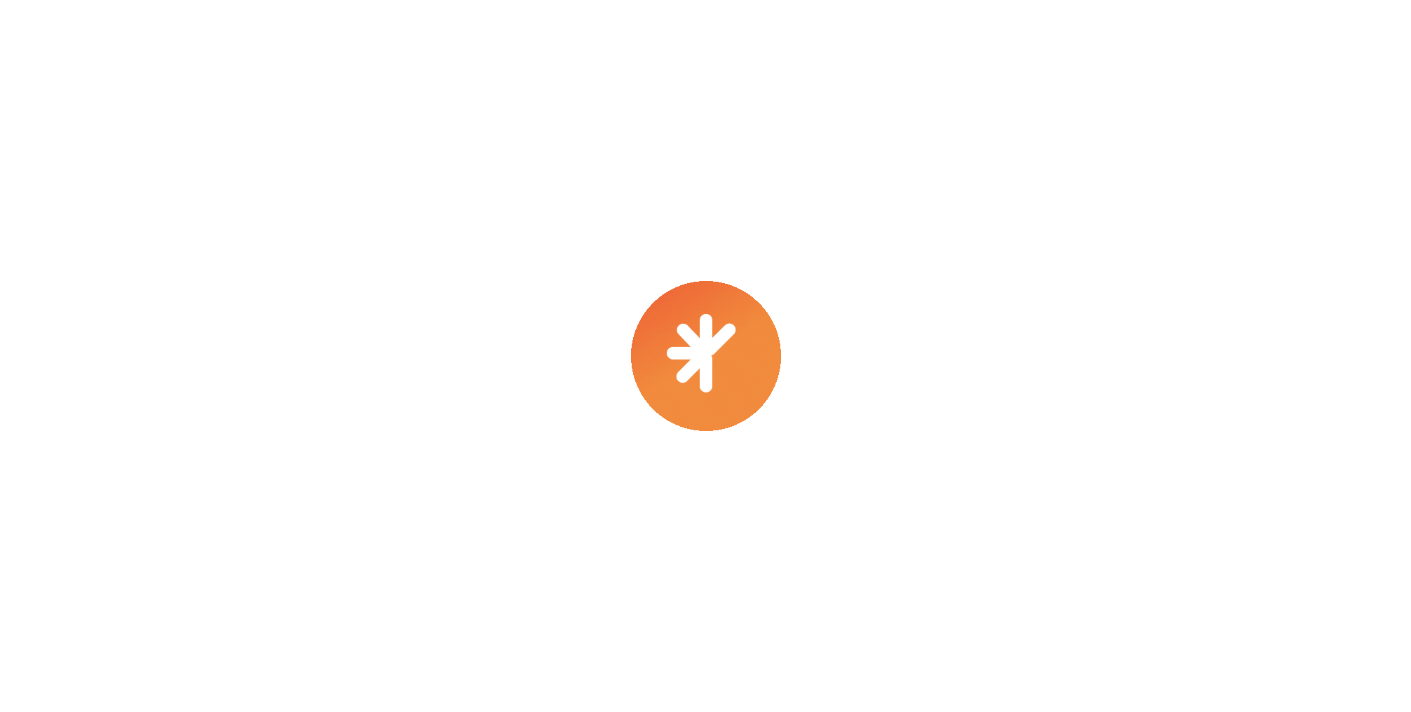select on "****" 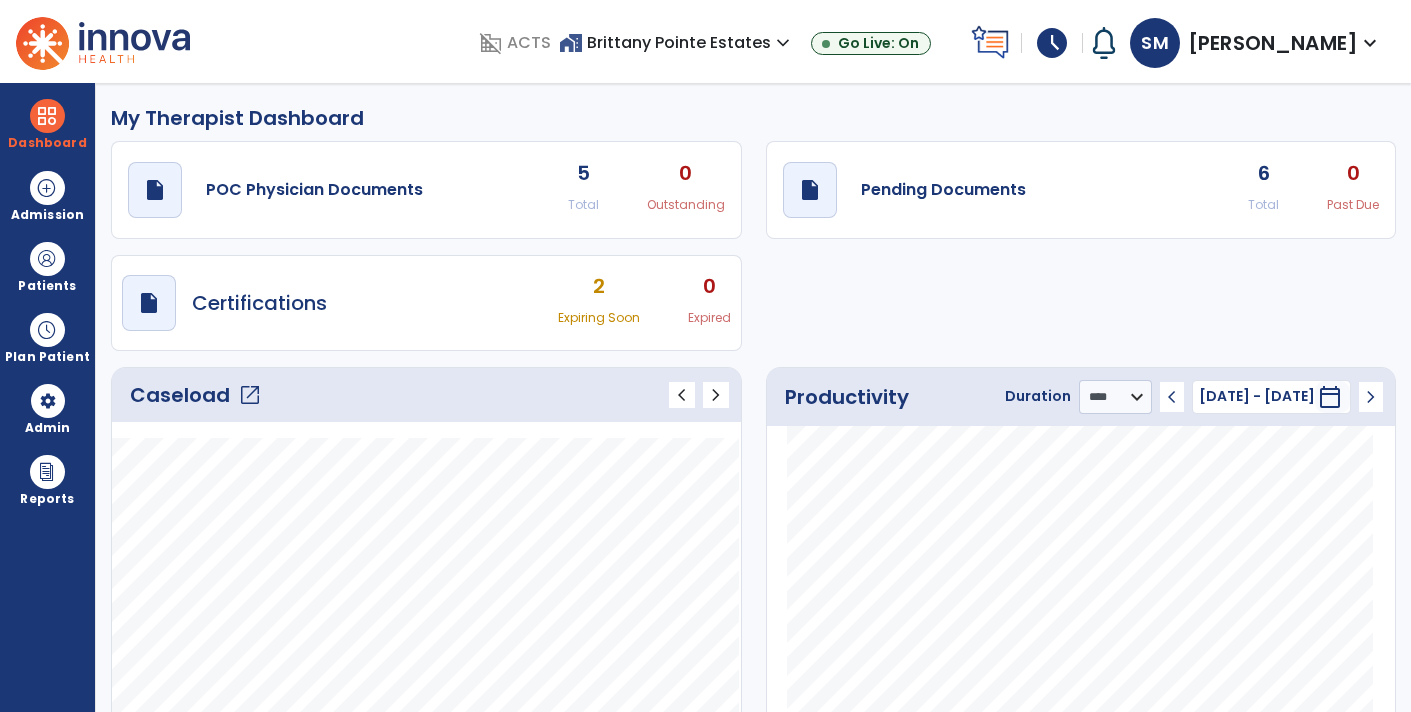 scroll, scrollTop: 0, scrollLeft: 0, axis: both 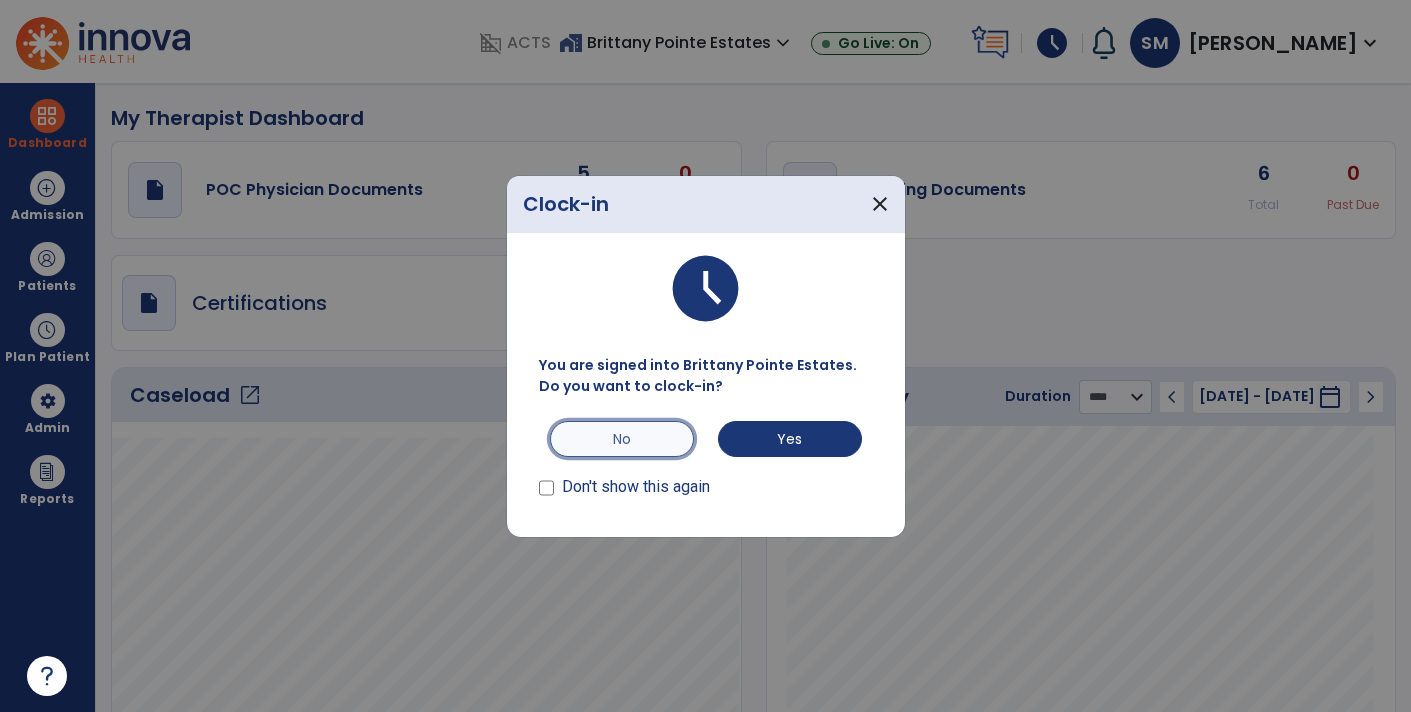 click on "No" at bounding box center (622, 439) 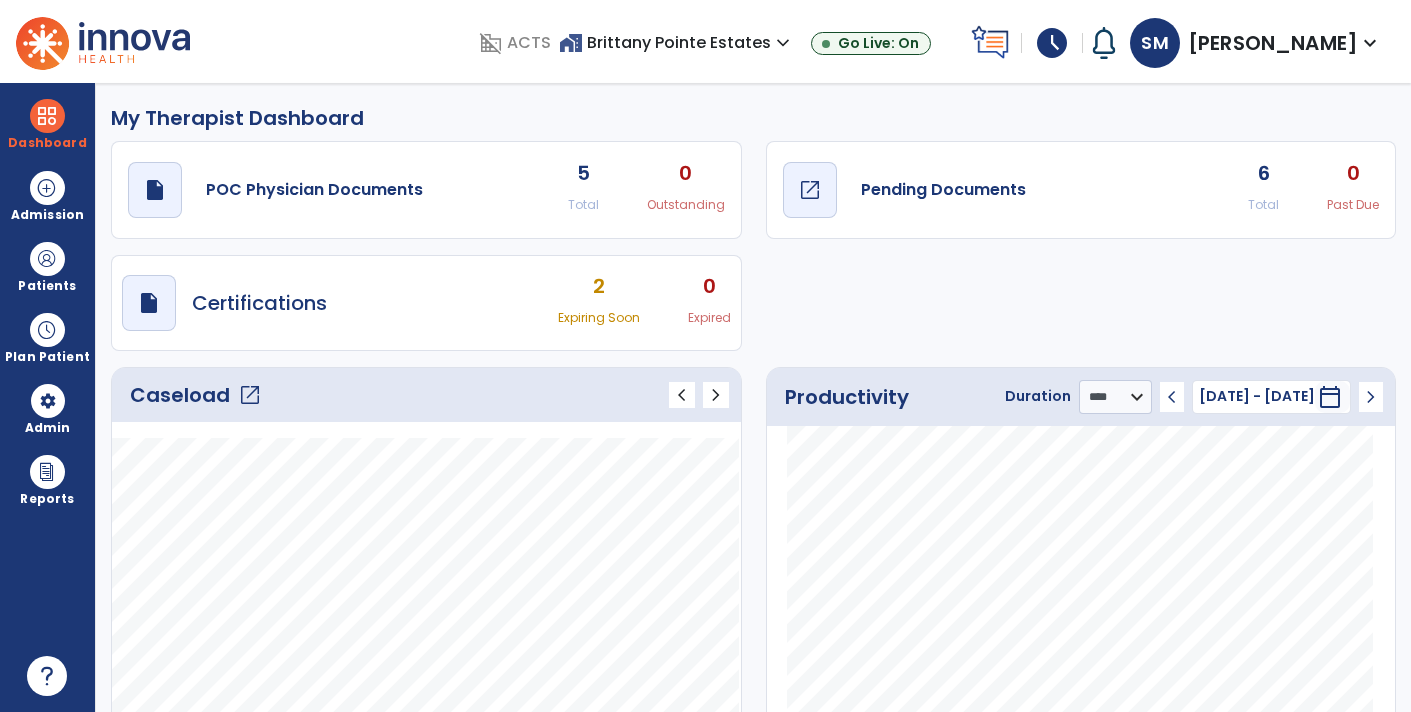 click on "draft   open_in_new  Pending Documents" 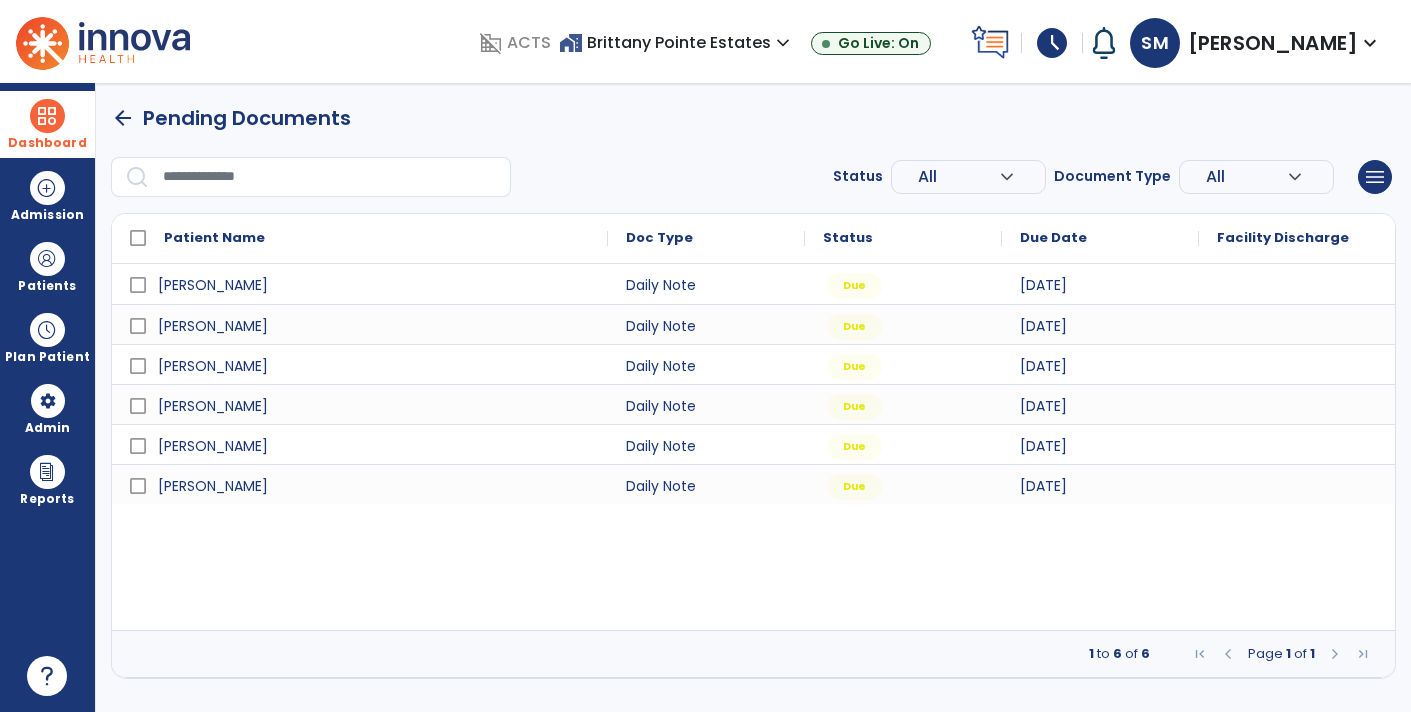 click on "Dashboard" at bounding box center (47, 143) 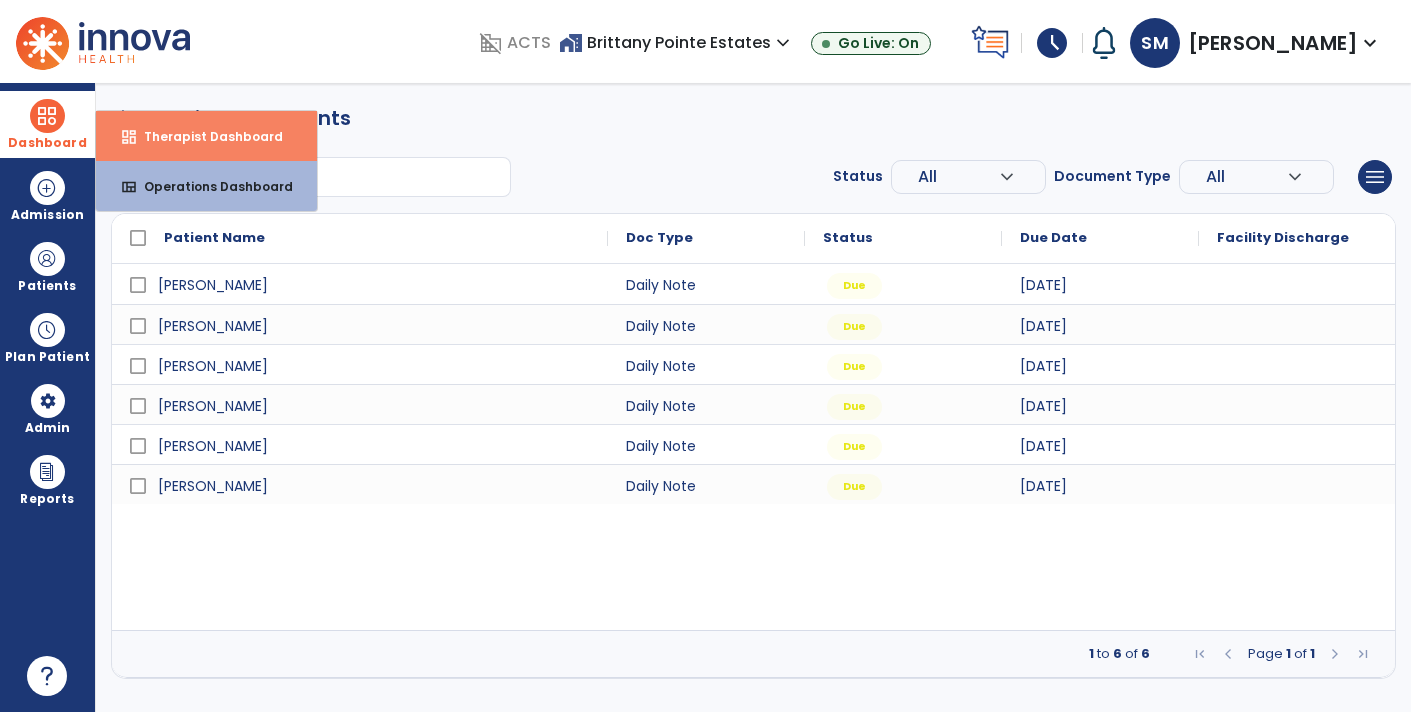 click on "dashboard  Therapist Dashboard" at bounding box center (206, 136) 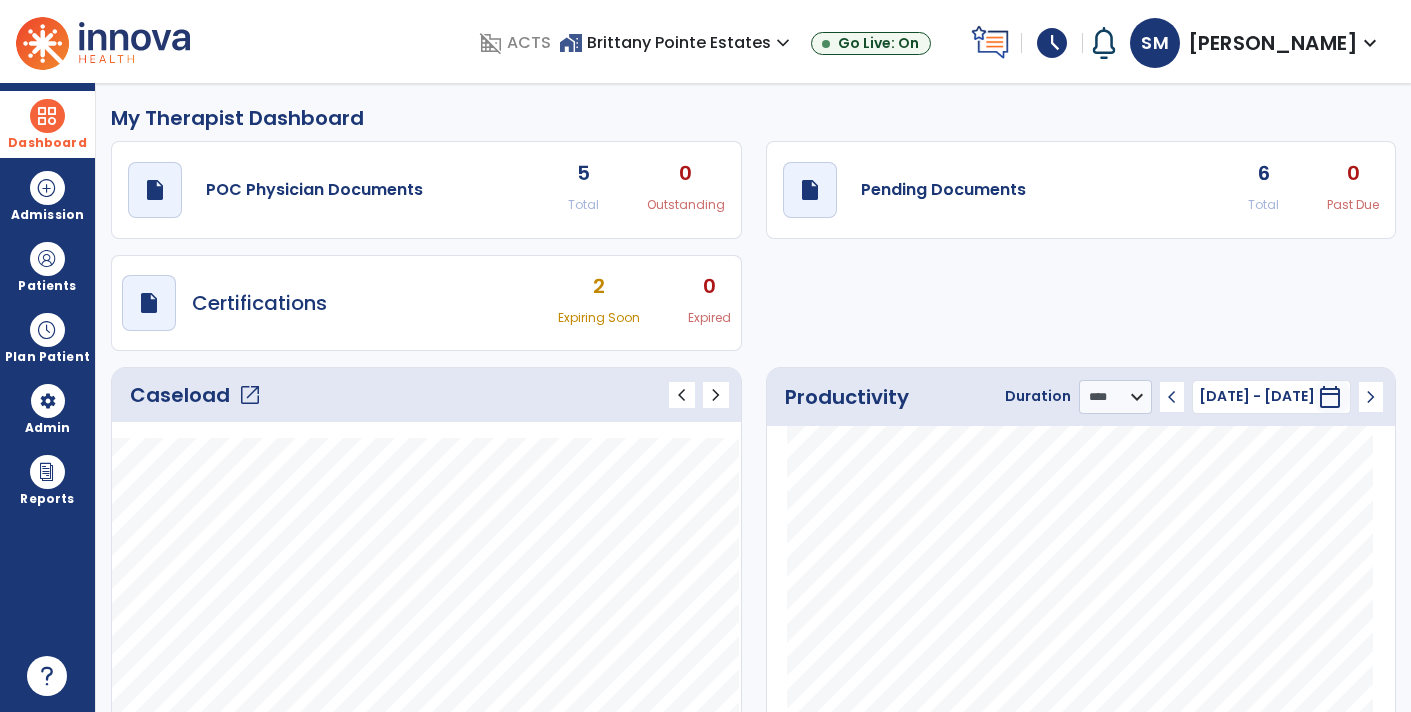 click on "Caseload   open_in_new" 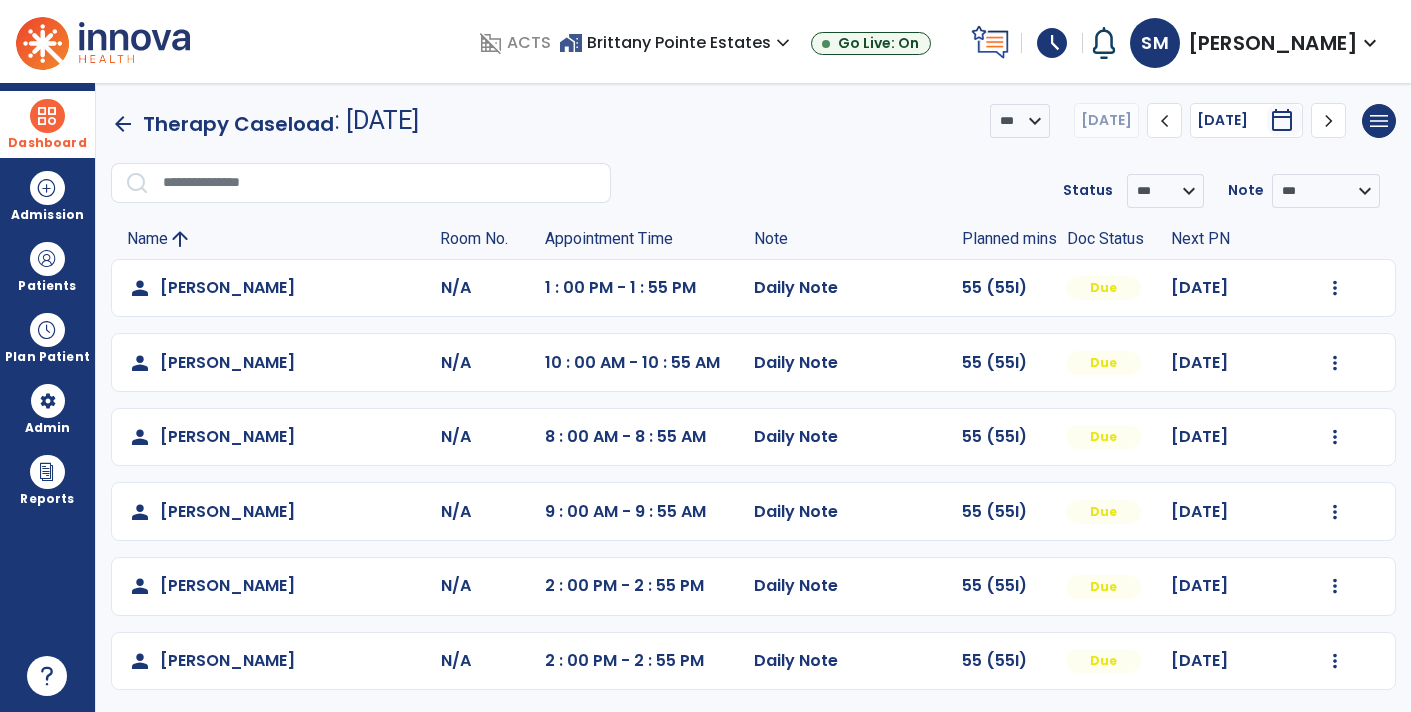 click 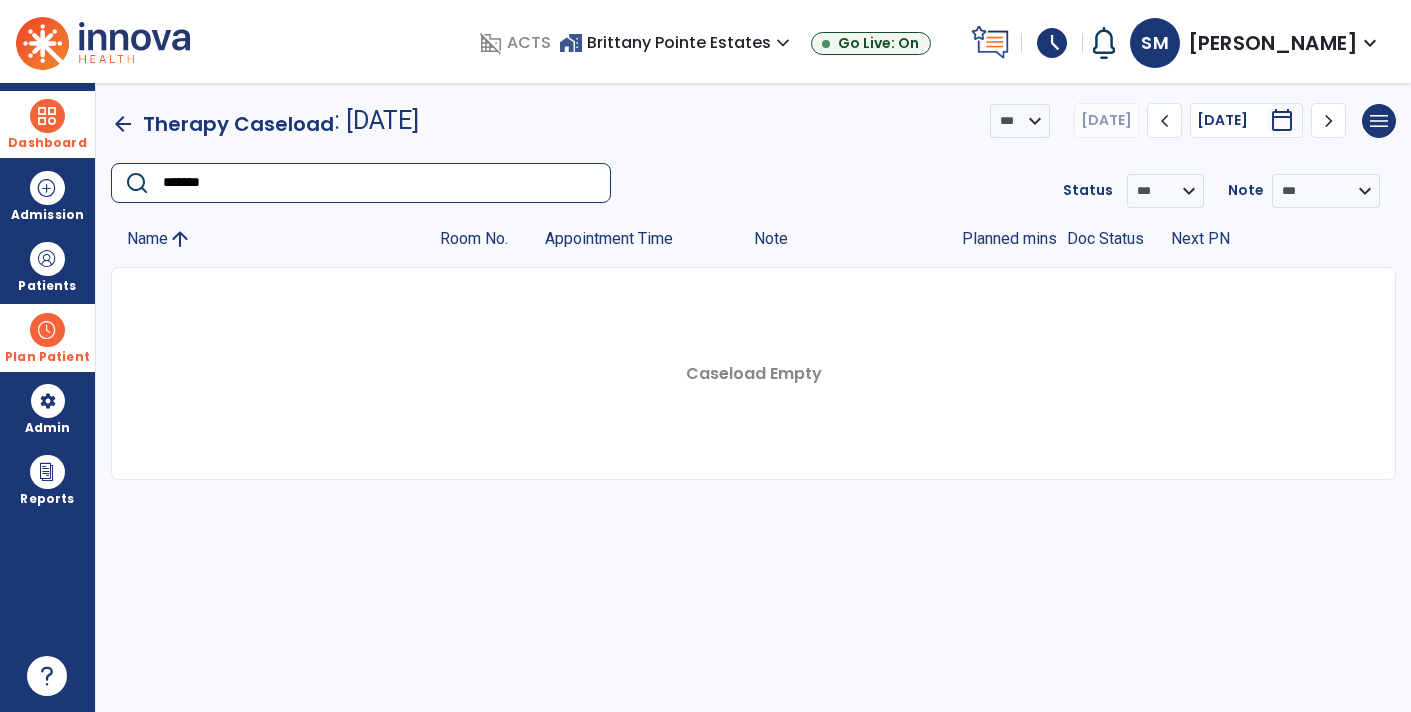 type on "*******" 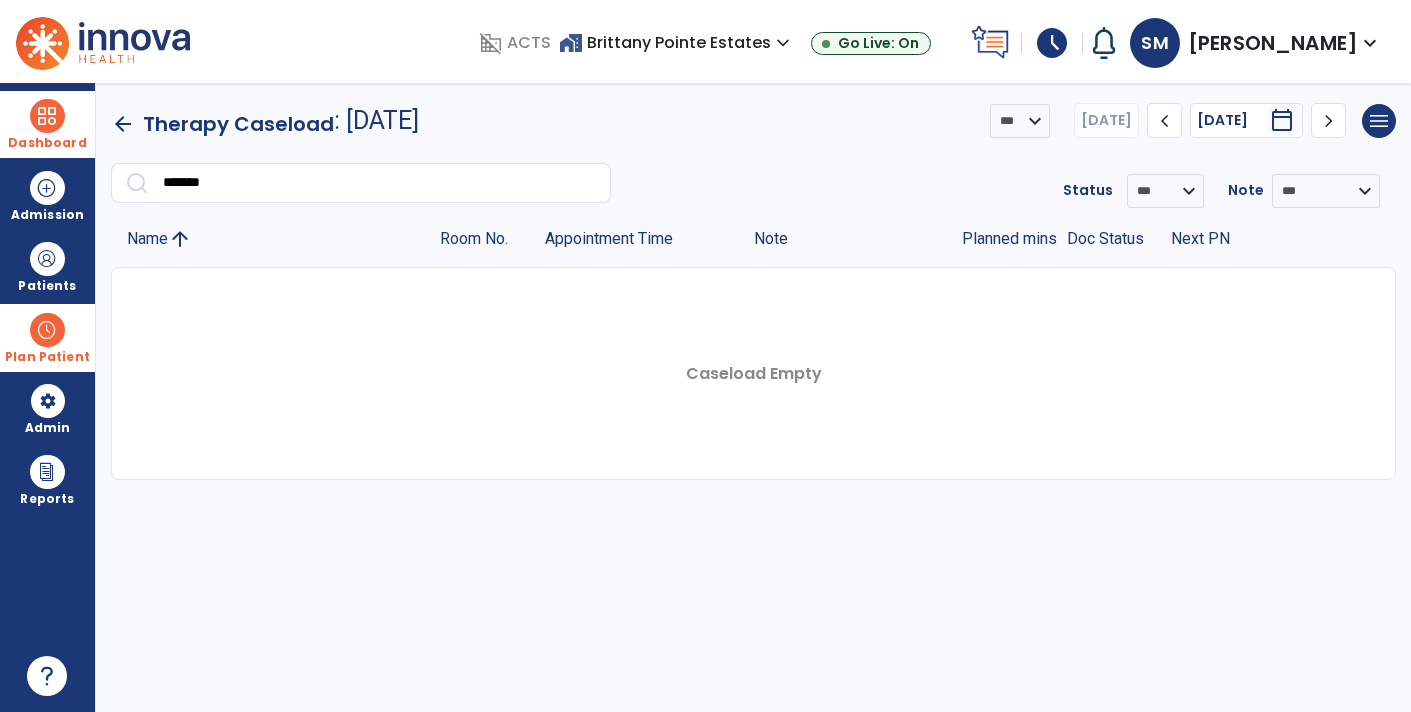 click at bounding box center [47, 330] 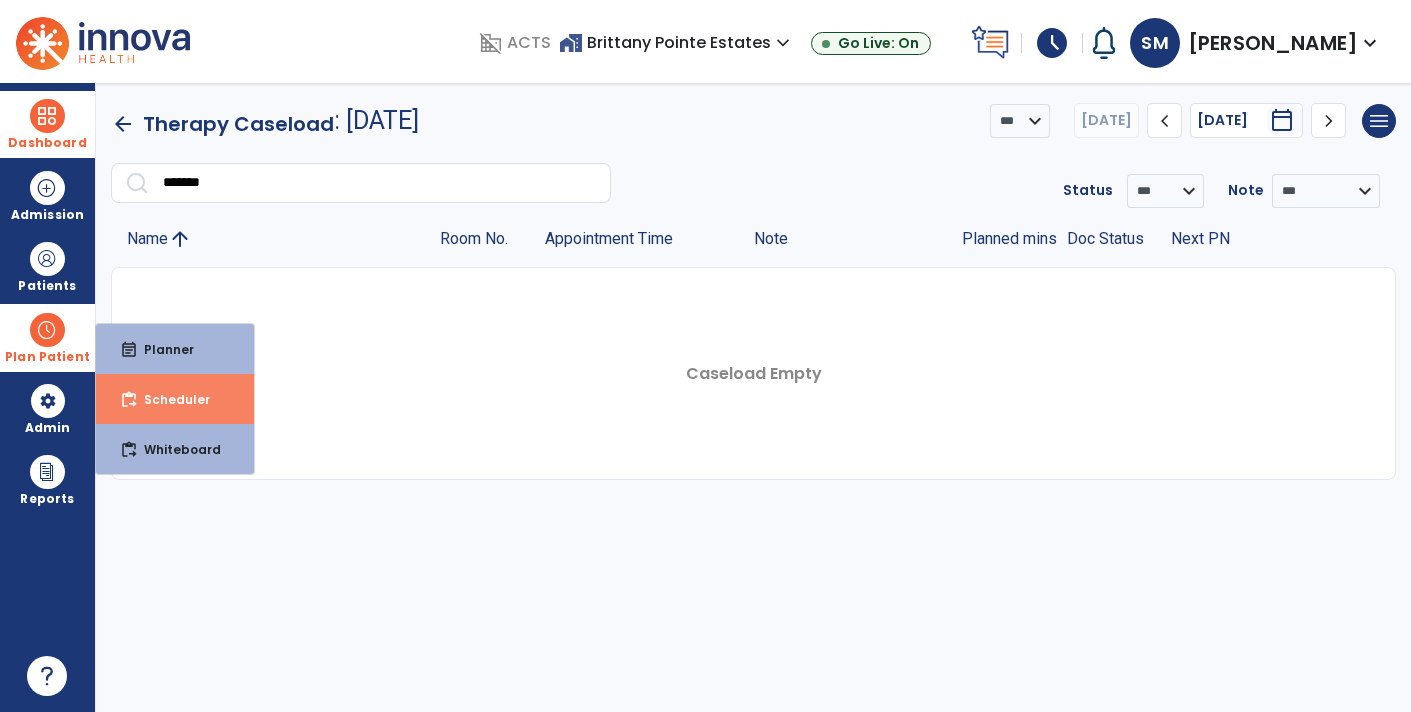 click on "content_paste_go  Scheduler" at bounding box center (175, 399) 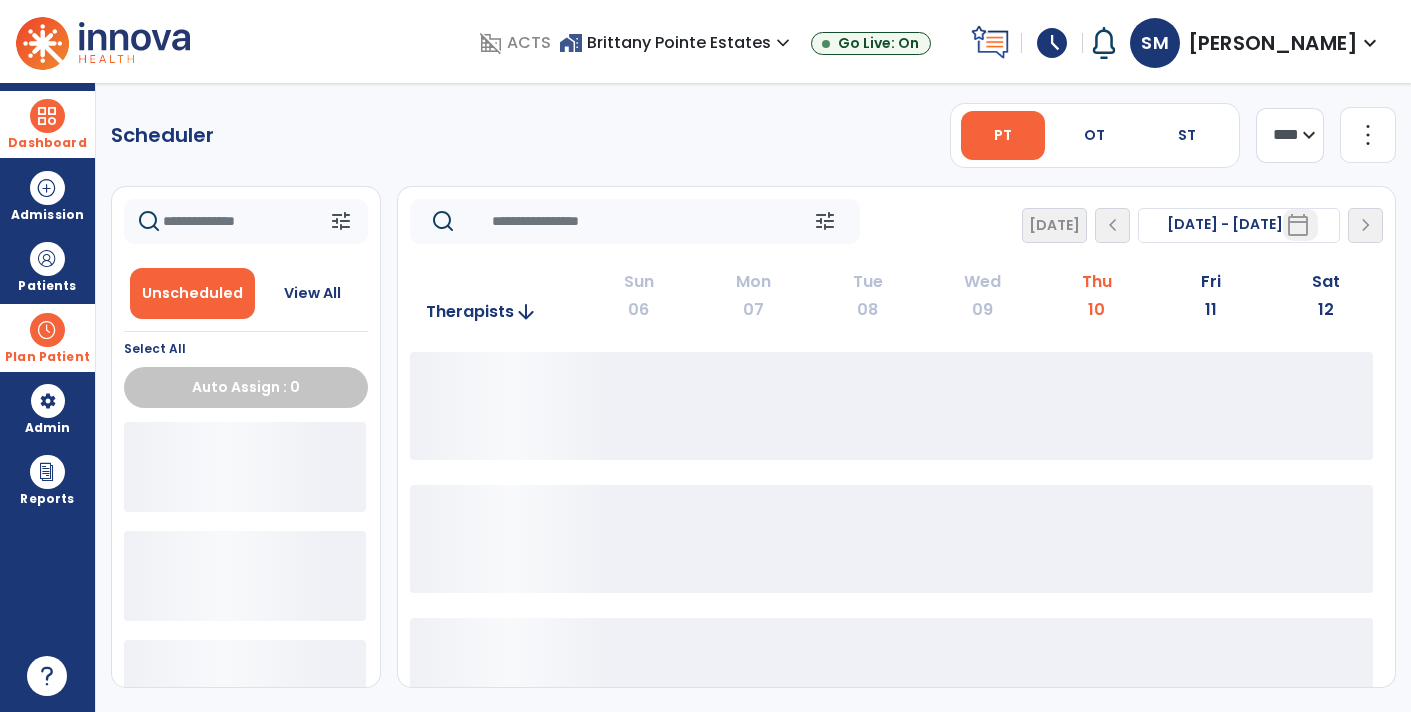 click at bounding box center (47, 330) 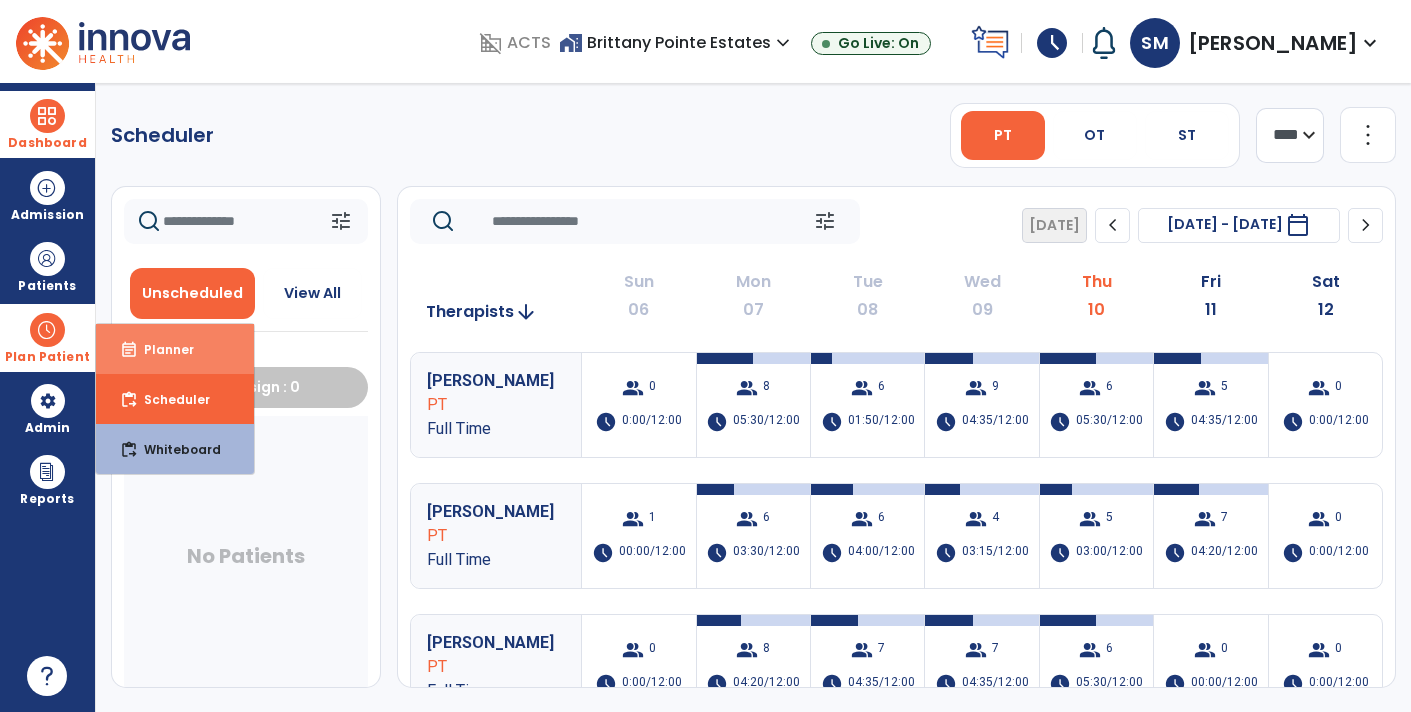 click on "event_note  Planner" at bounding box center (175, 349) 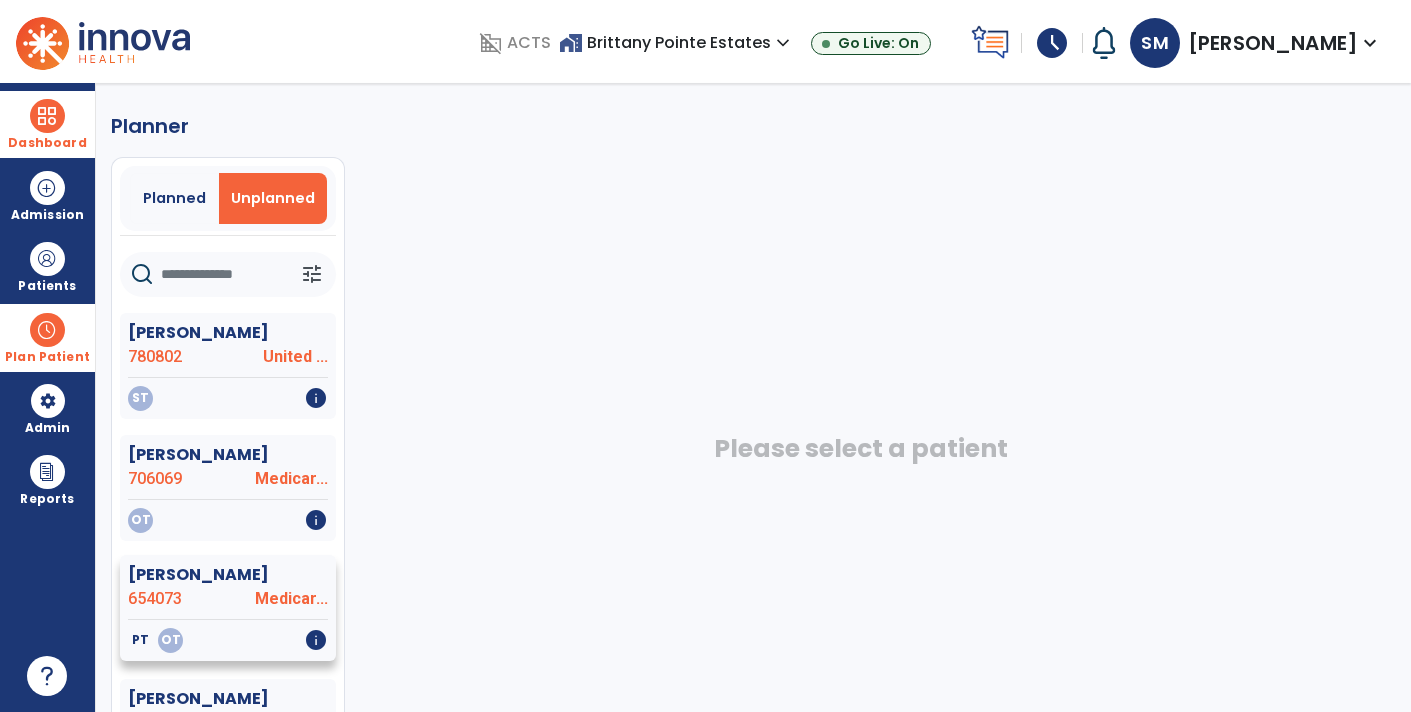scroll, scrollTop: 55, scrollLeft: 0, axis: vertical 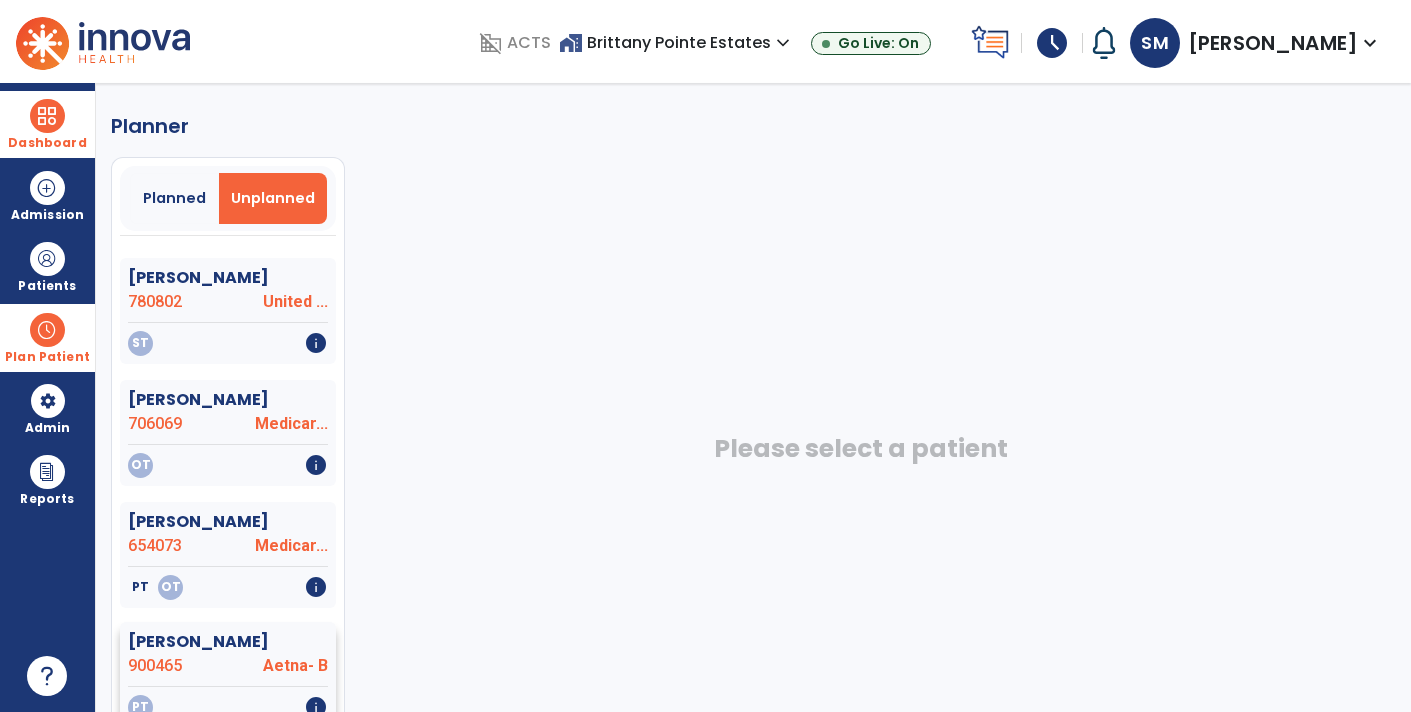 click on "900465" 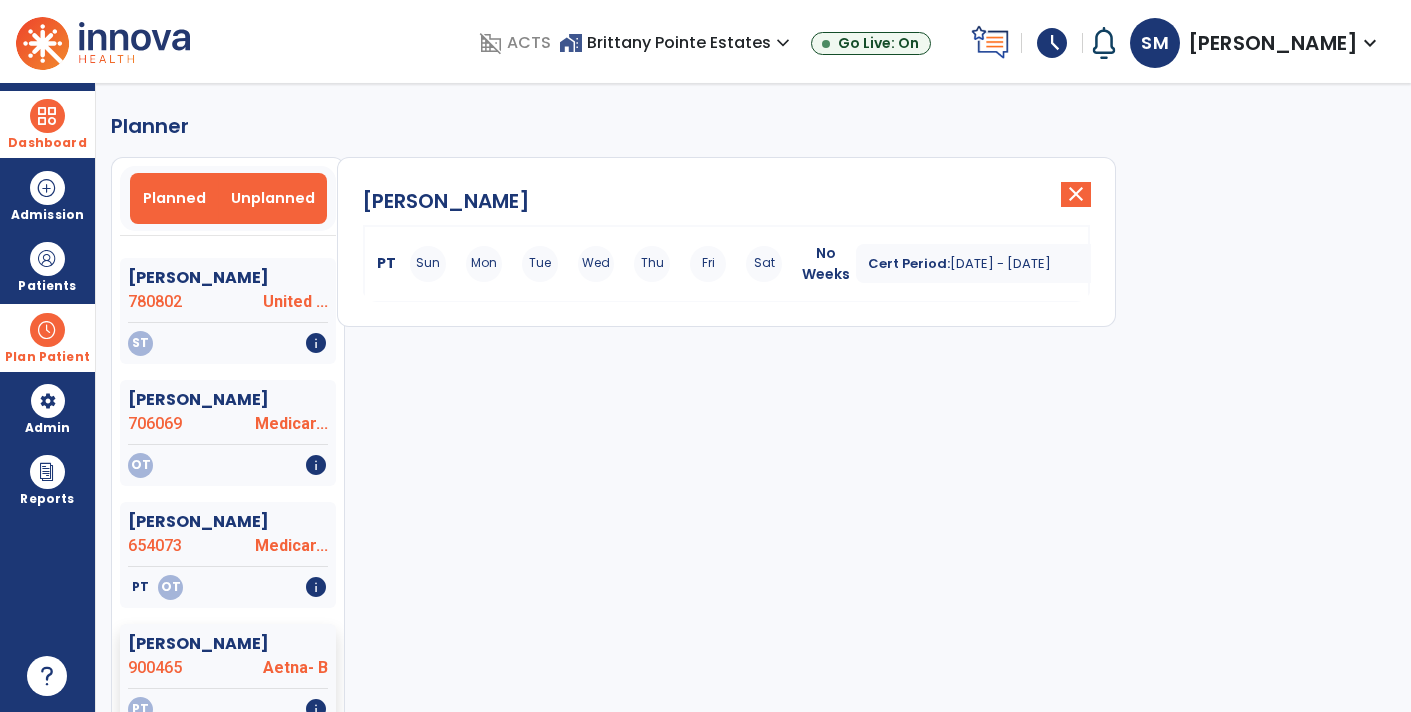 click on "Planned" at bounding box center [174, 198] 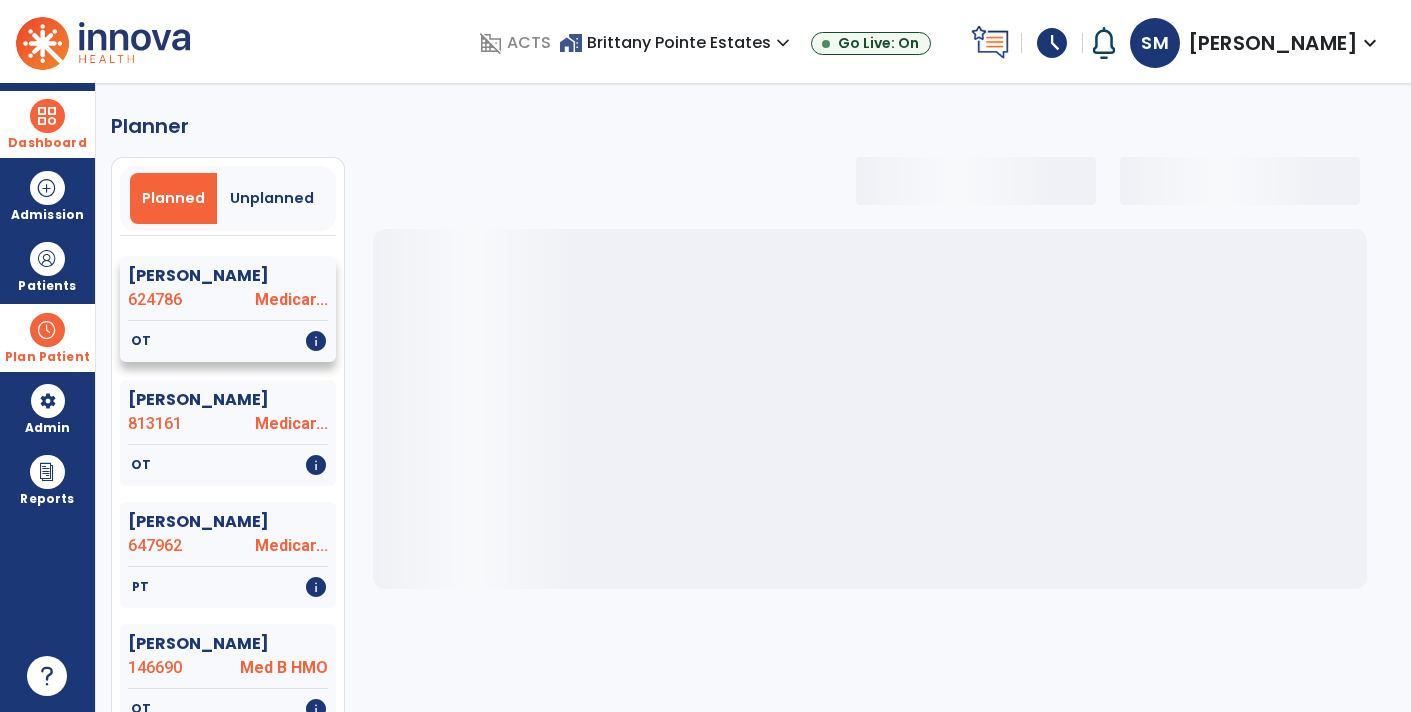 select on "***" 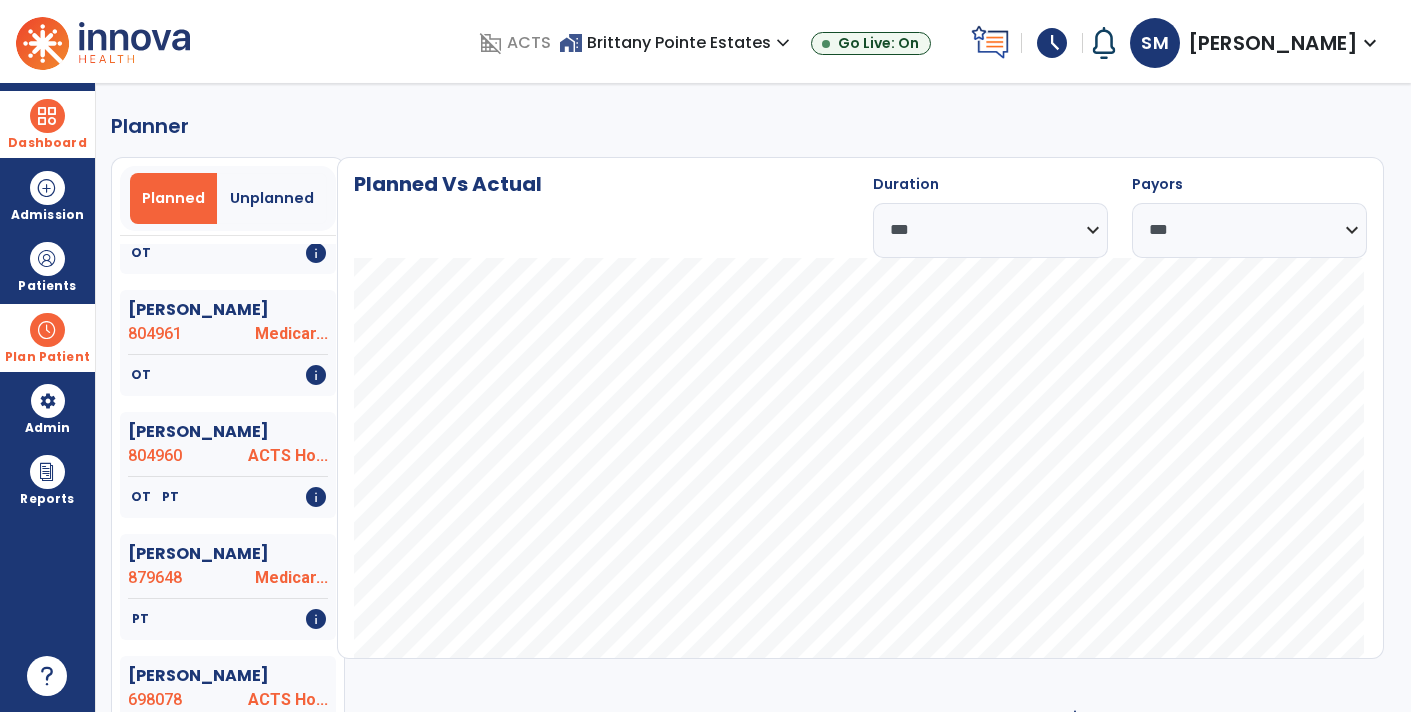 scroll, scrollTop: 5822, scrollLeft: 0, axis: vertical 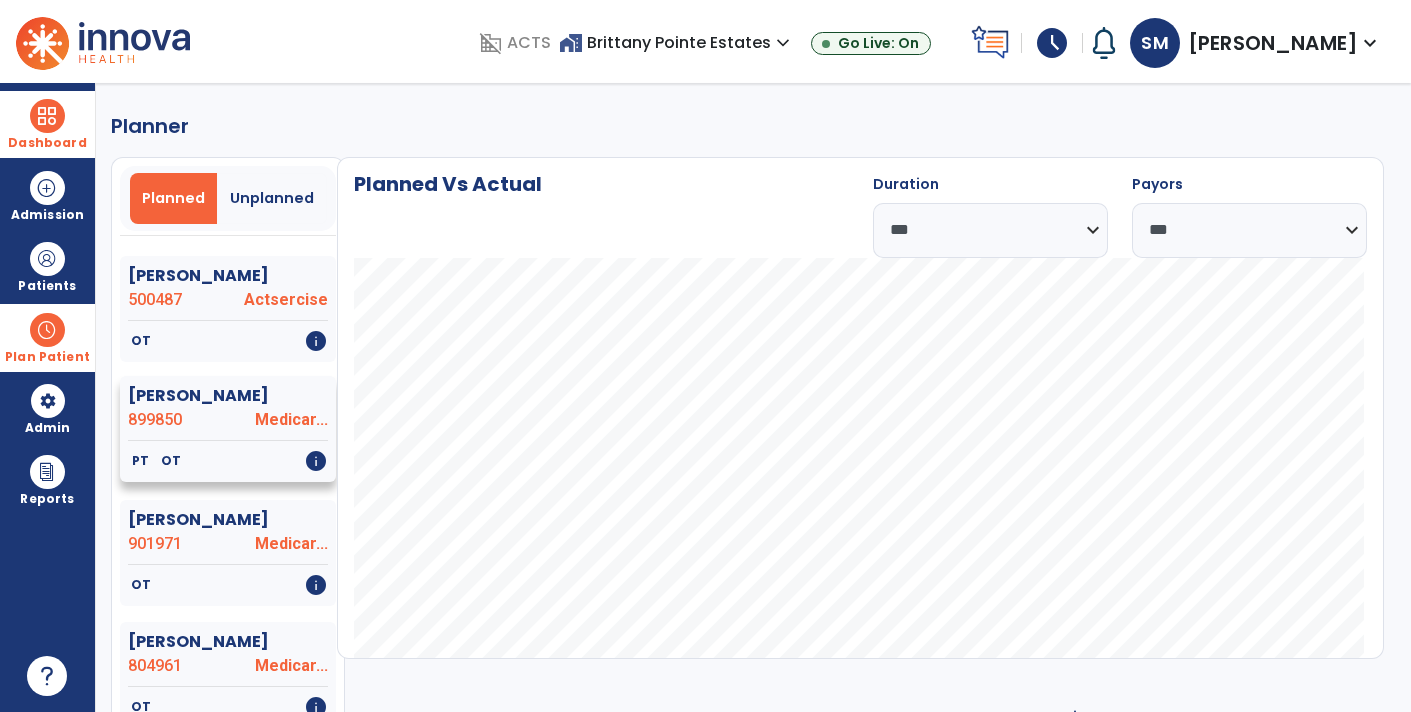click on "PT   OT   info" 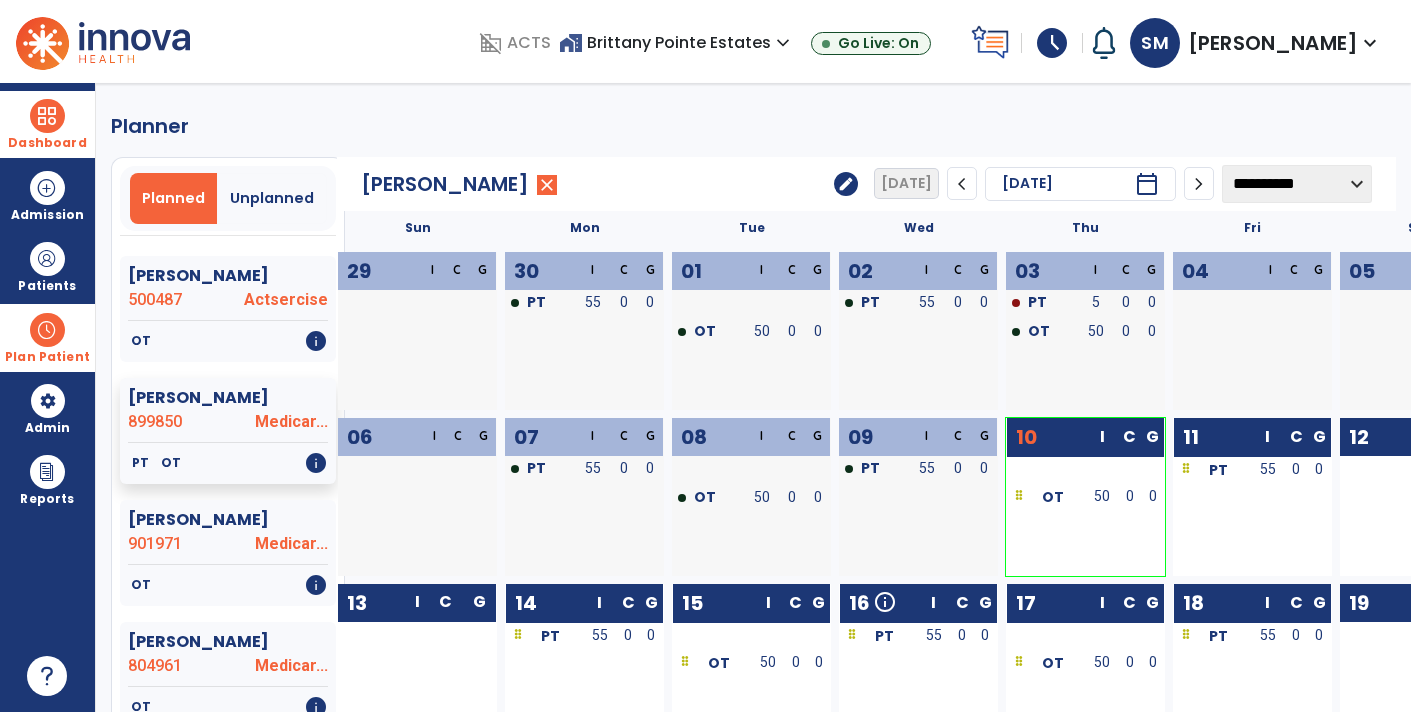 scroll, scrollTop: 0, scrollLeft: 0, axis: both 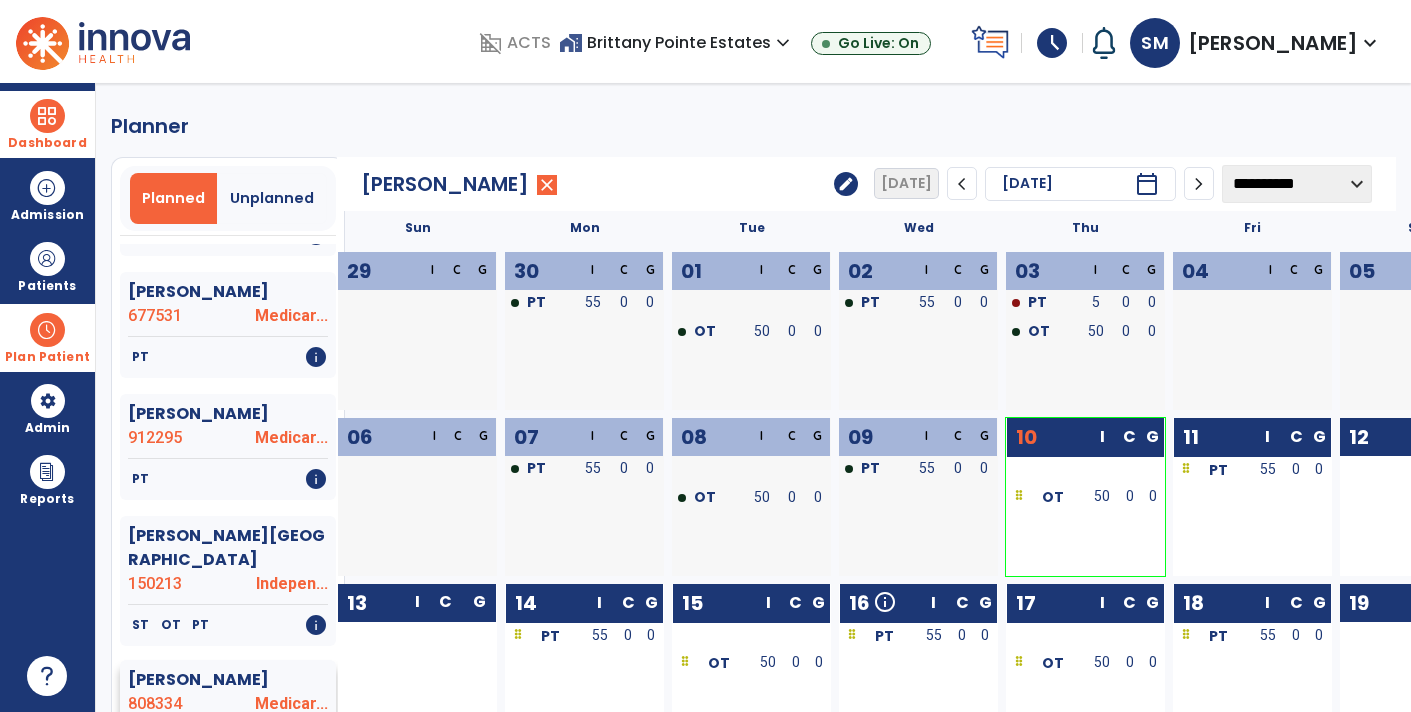 click on "Howard, Karen" 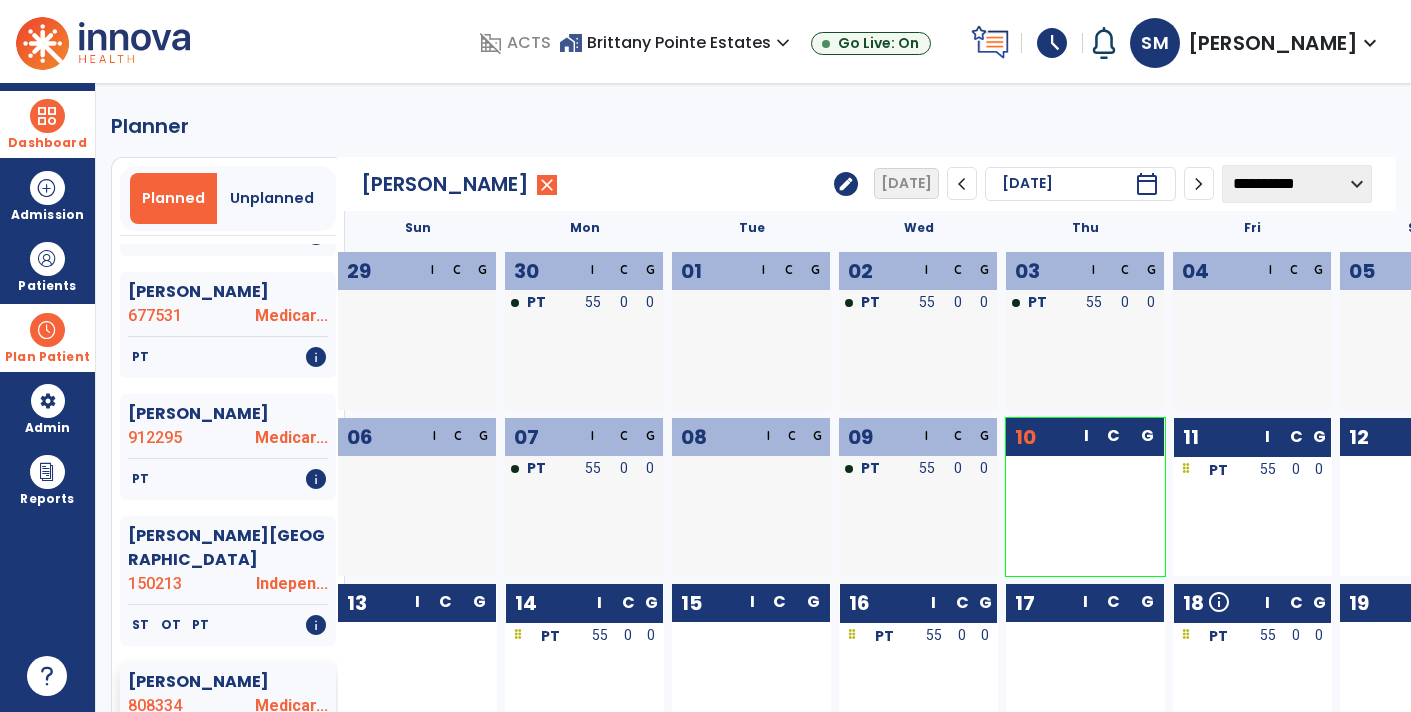 click at bounding box center (47, 116) 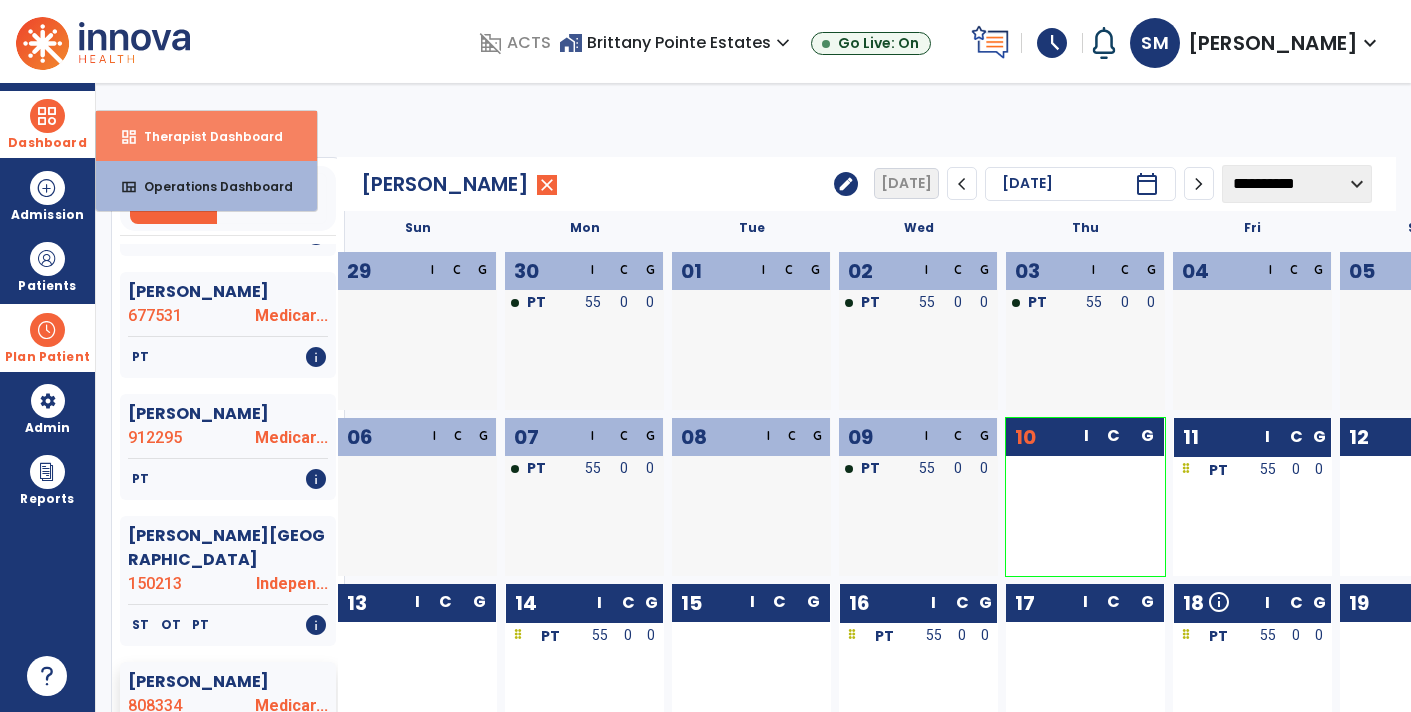 click on "dashboard  Therapist Dashboard" at bounding box center [206, 136] 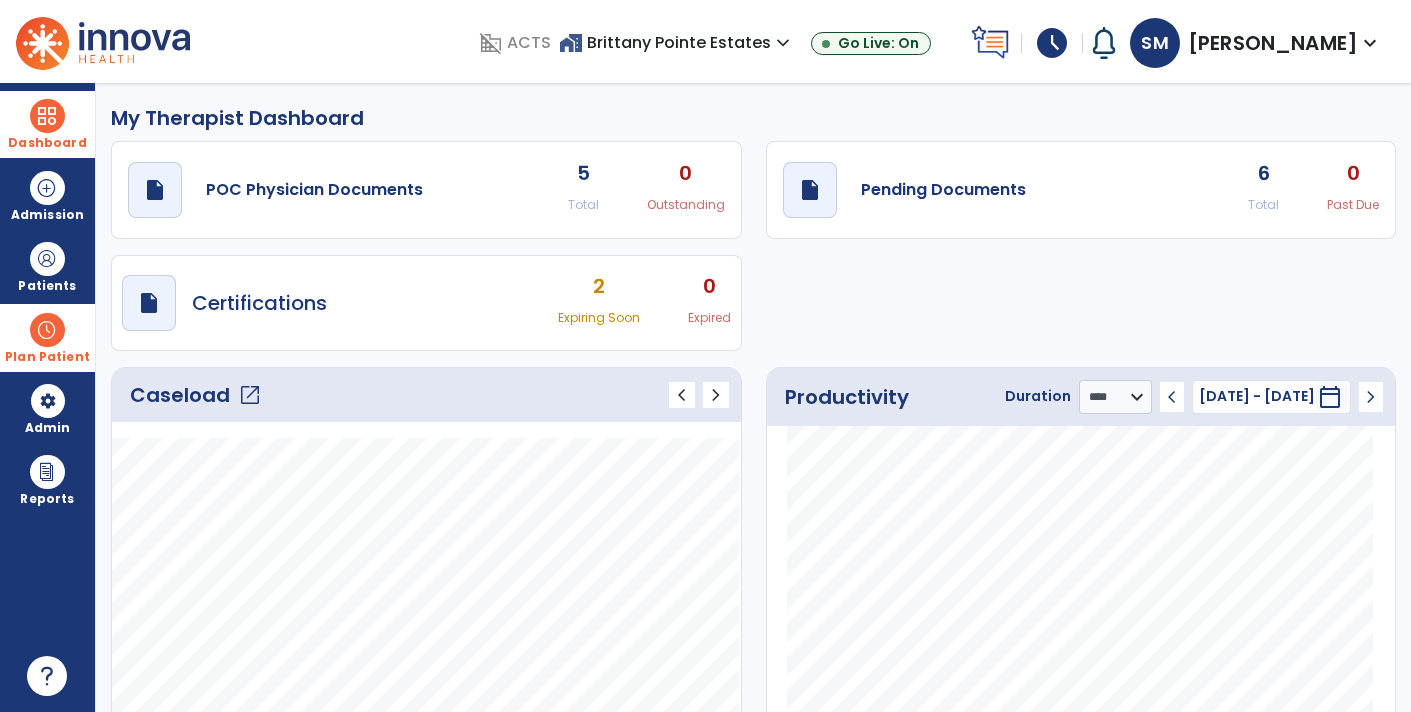 click on "Plan Patient" at bounding box center [47, 266] 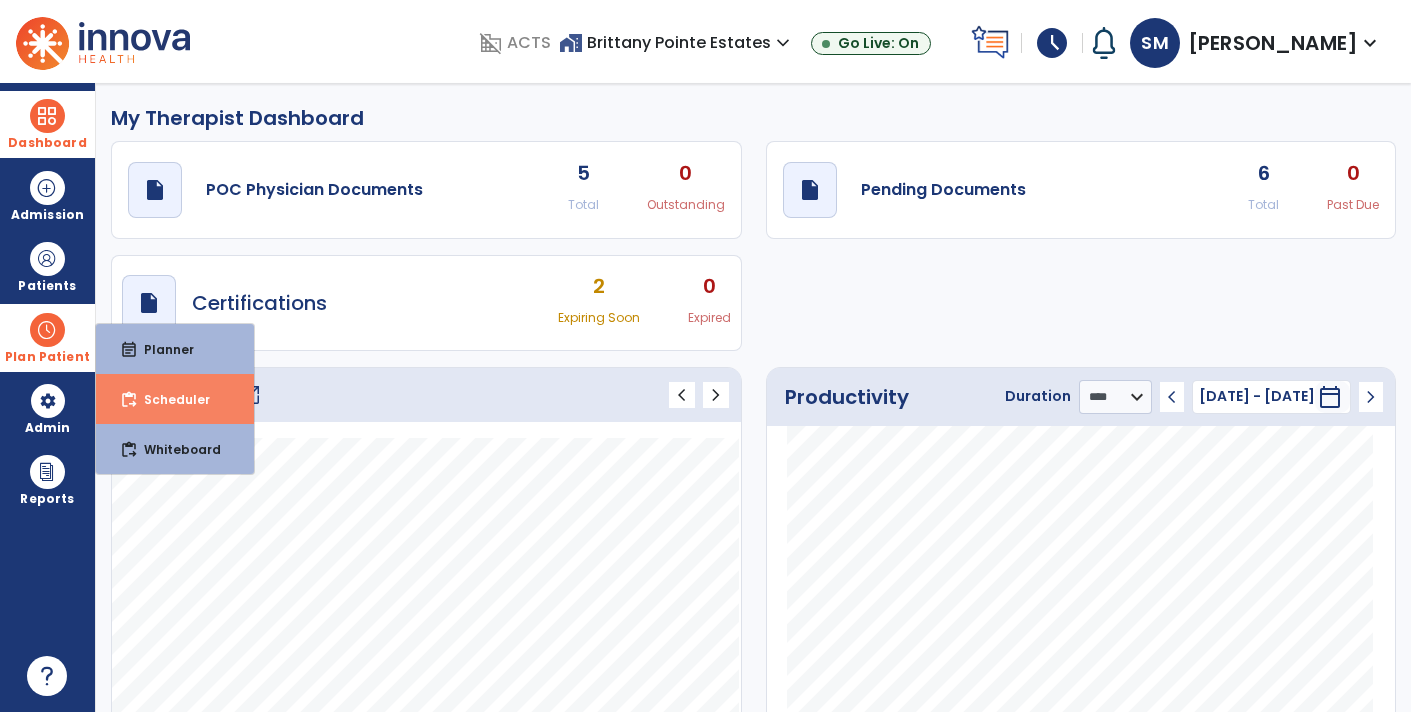 click on "content_paste_go  Scheduler" at bounding box center [175, 399] 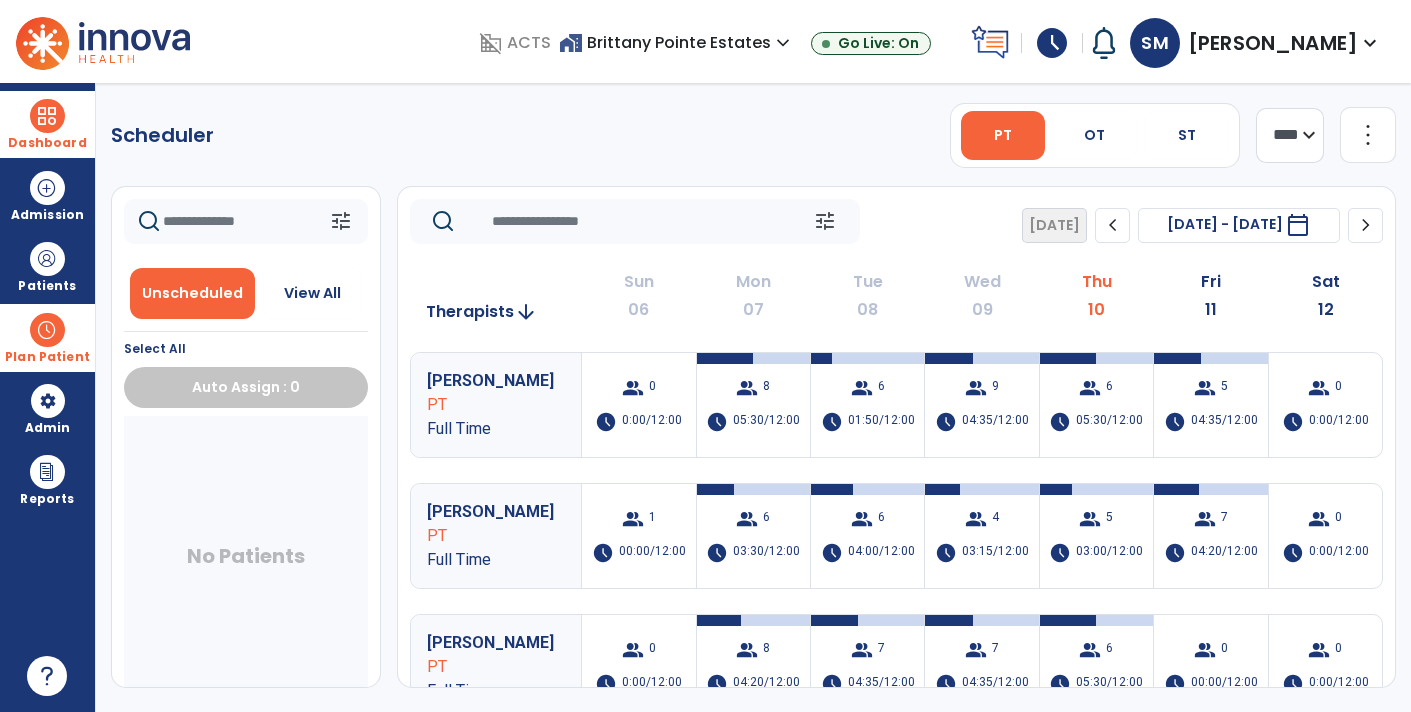 click on "Plan Patient" at bounding box center (47, 357) 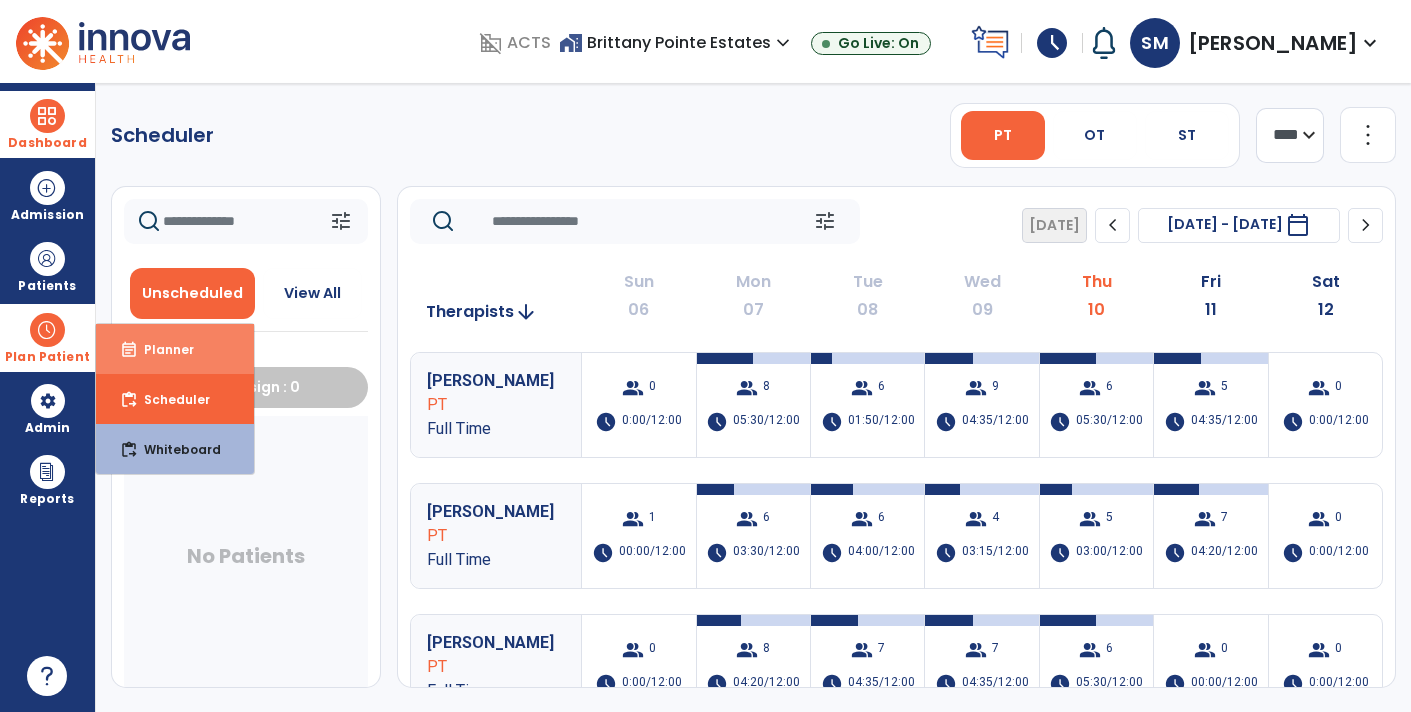 click on "event_note  Planner" at bounding box center (175, 349) 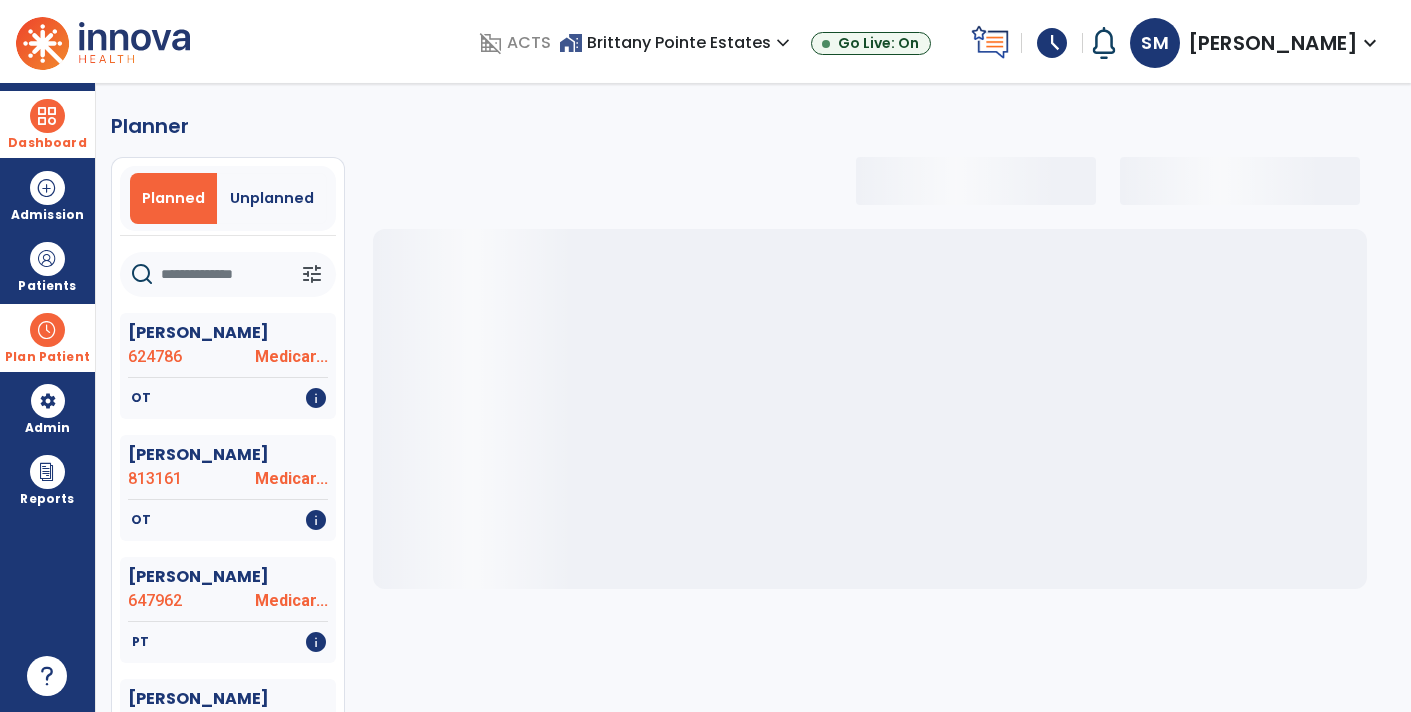 select on "***" 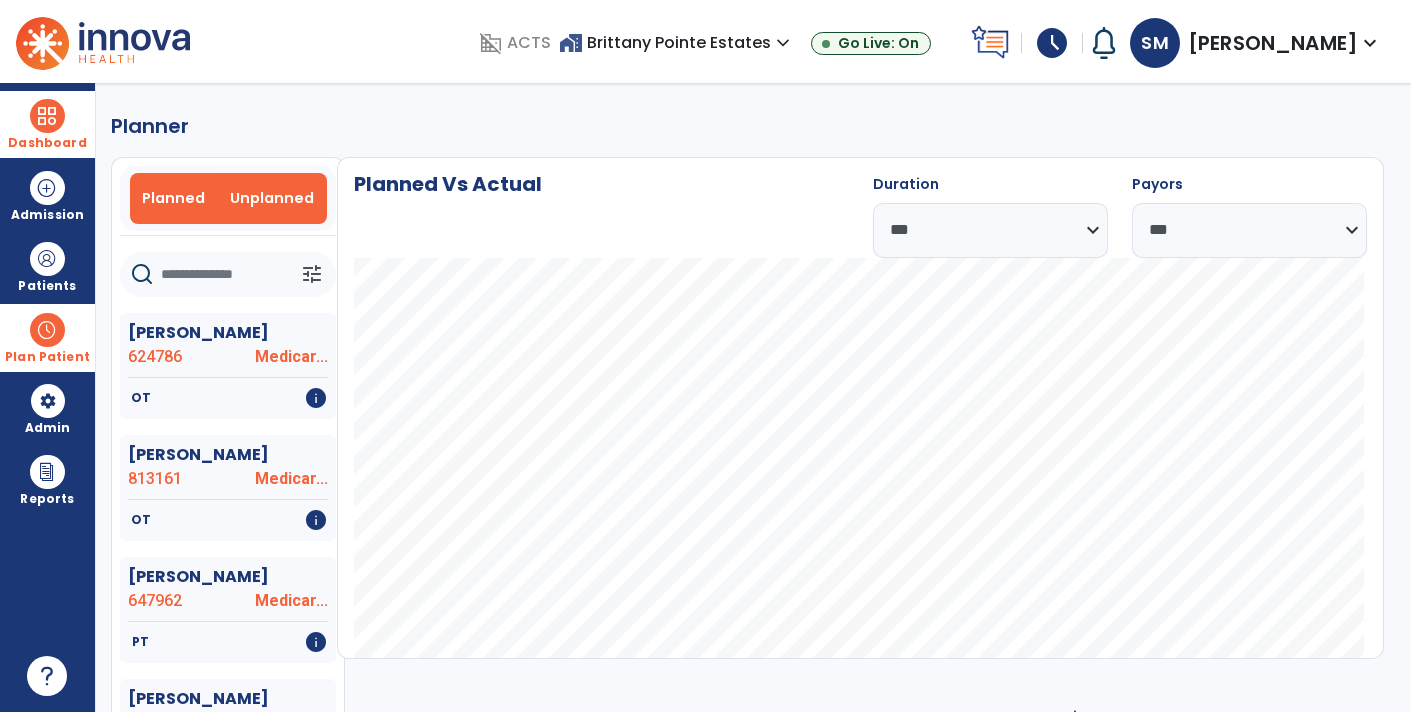 click on "Unplanned" at bounding box center [272, 198] 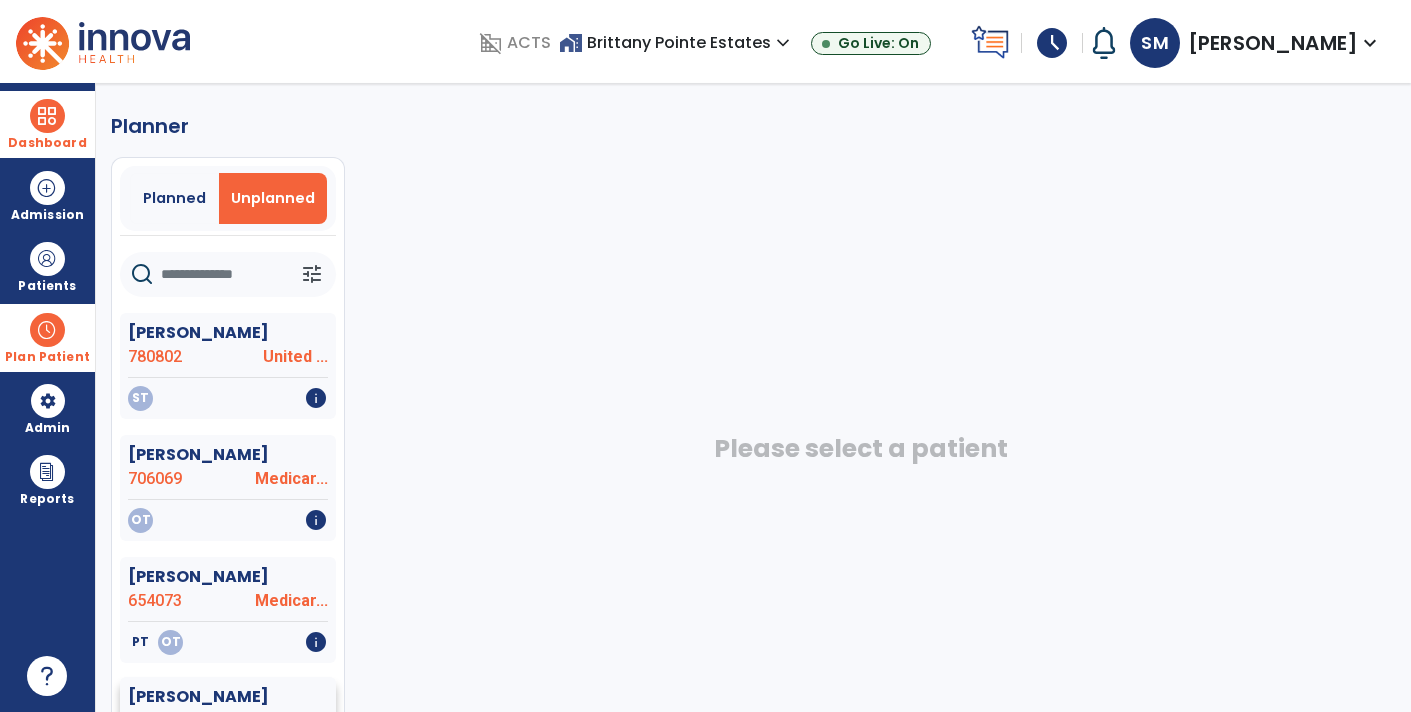 click on "Tweedie, Mary" 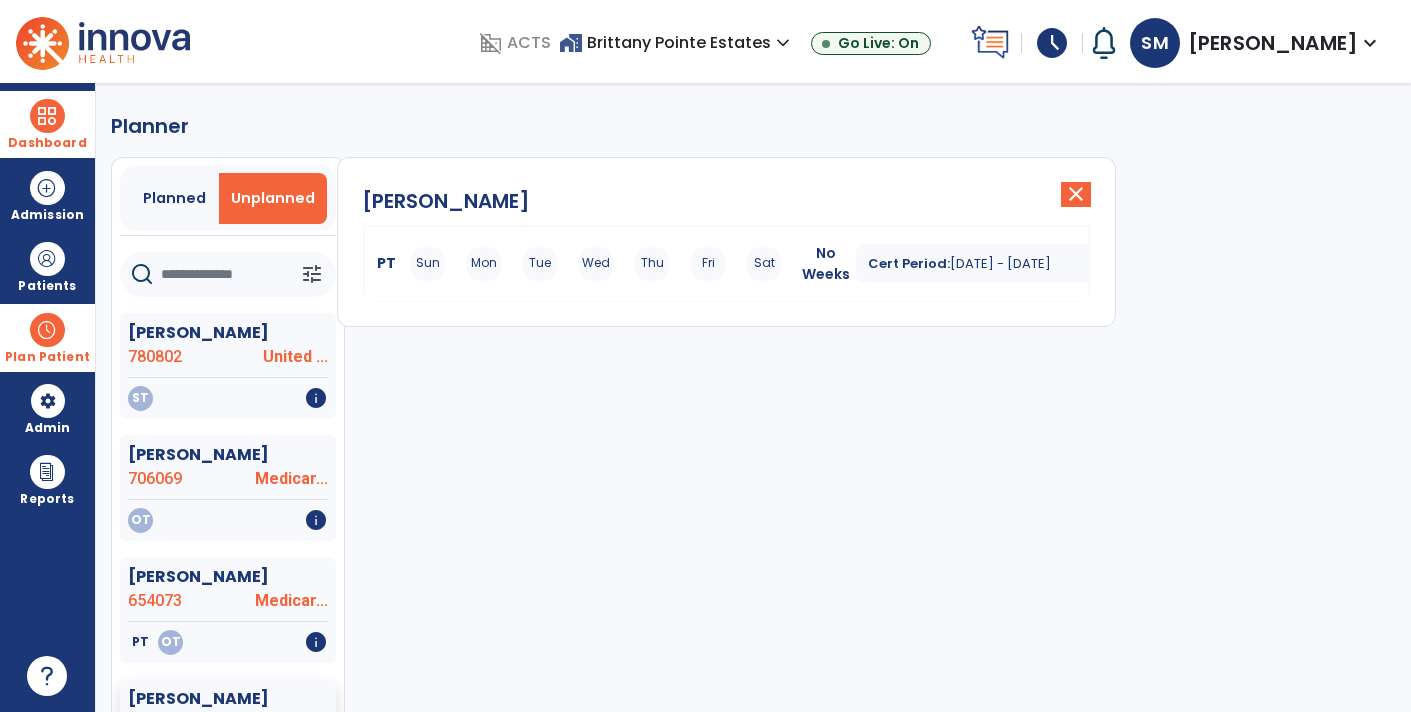 click on "PT Sun Mon Tue Wed Thu Fri Sat No Weeks Cert Period:  Jul 9, 2025 - Sep 2, 2025  expand_more" at bounding box center (726, 264) 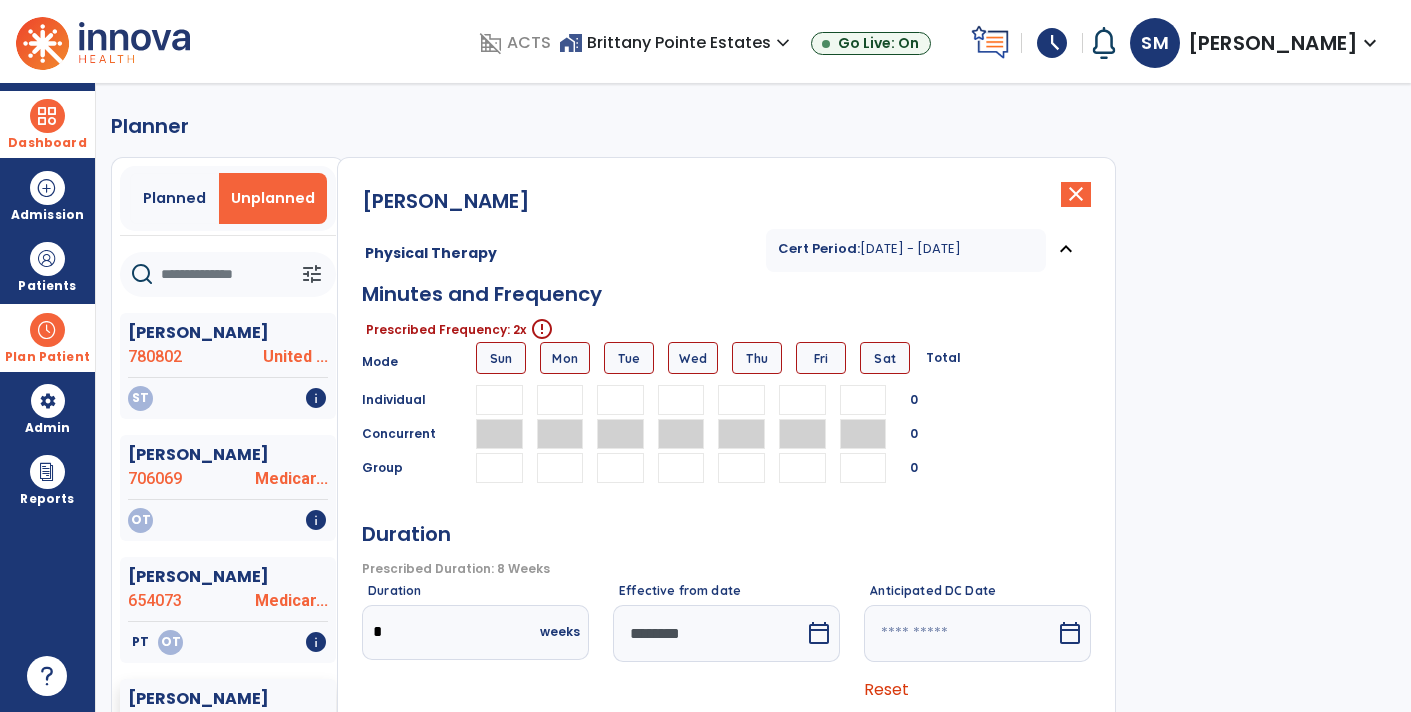 click at bounding box center (620, 400) 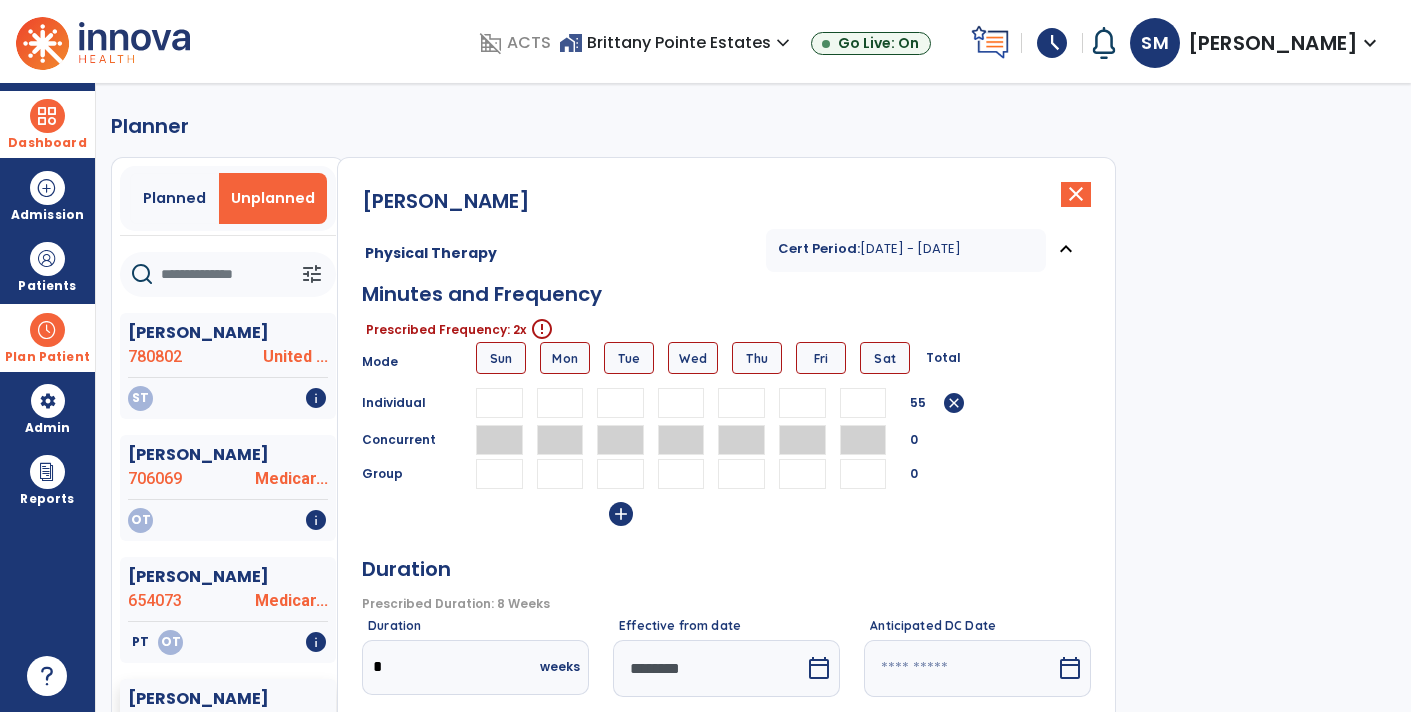 type on "**" 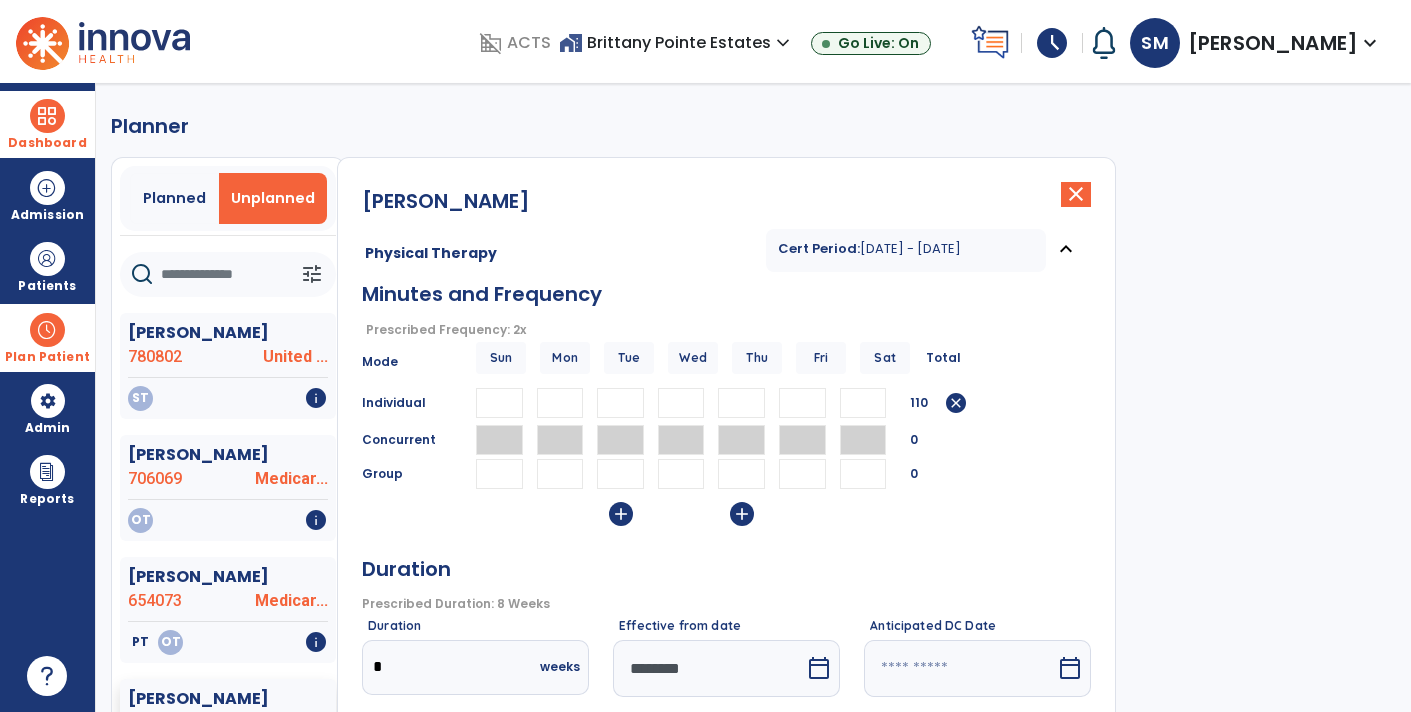 scroll, scrollTop: 282, scrollLeft: 0, axis: vertical 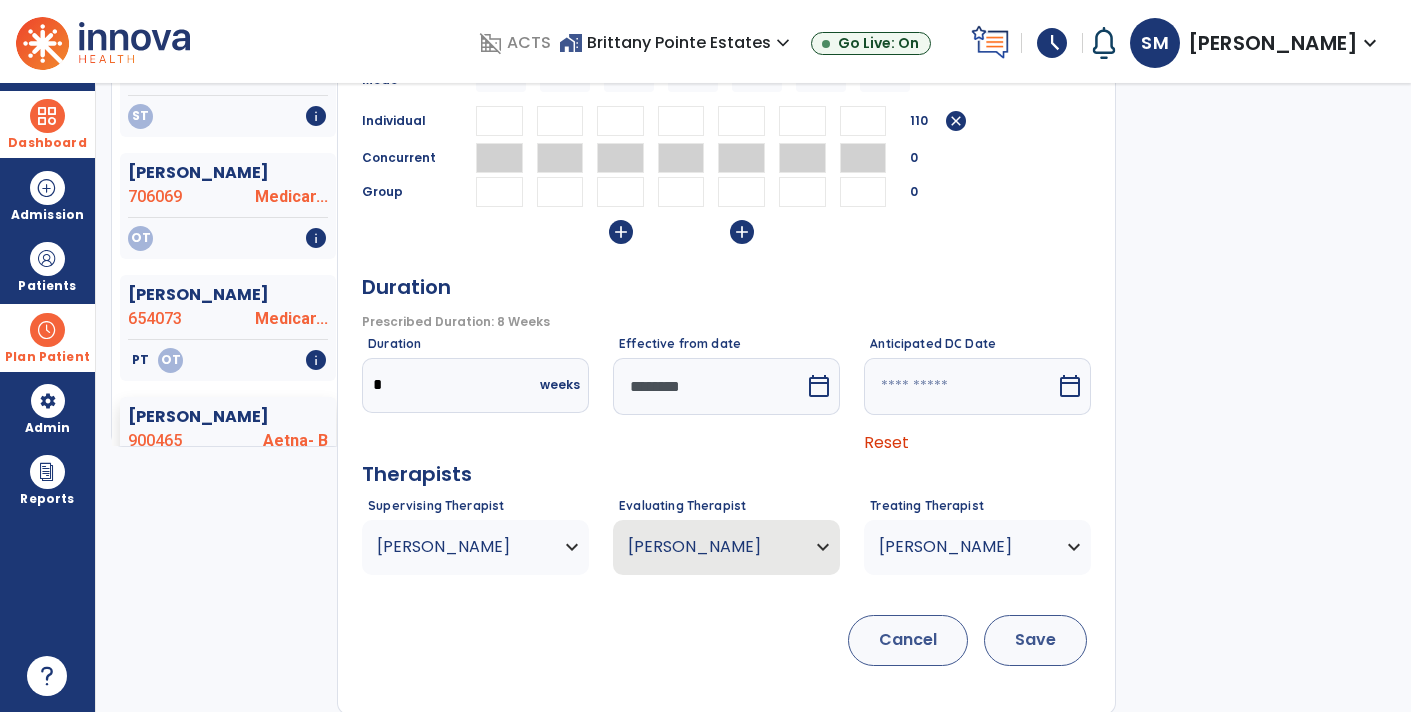 type on "**" 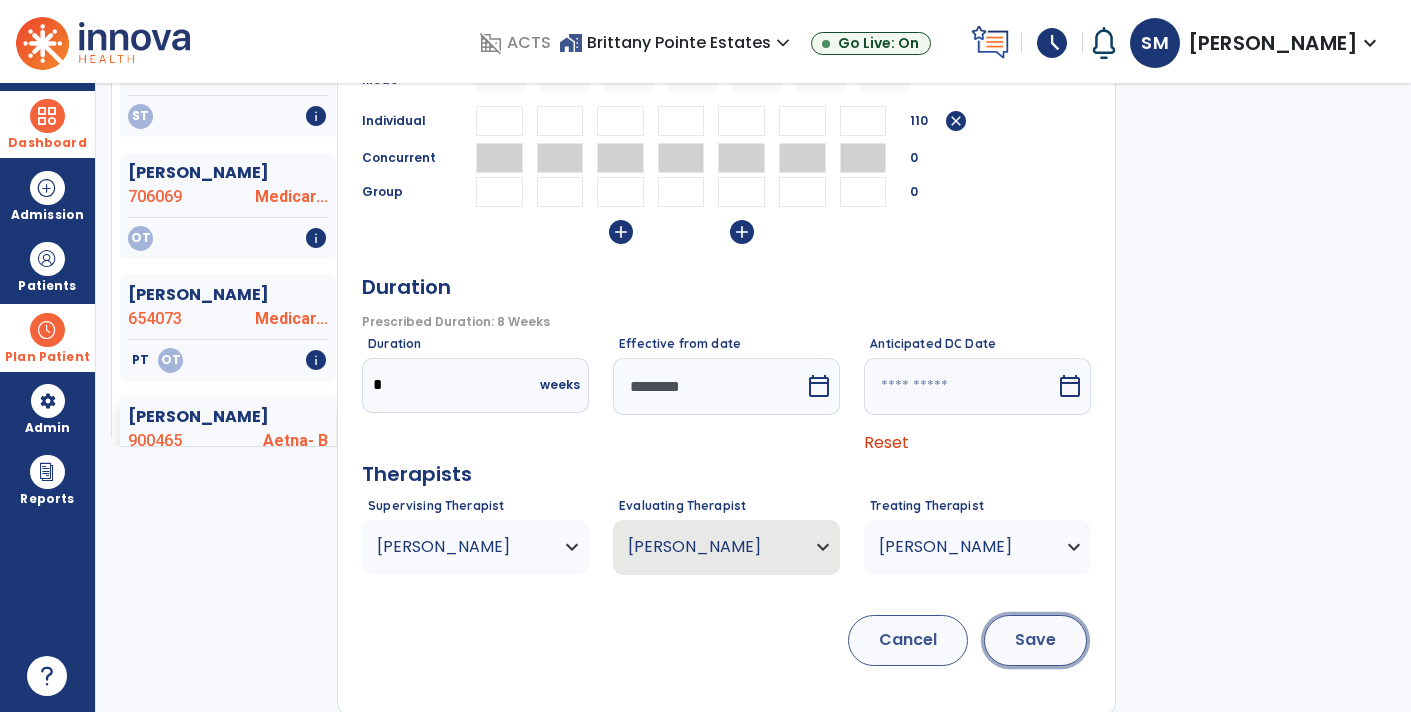 click on "Save" at bounding box center (1035, 640) 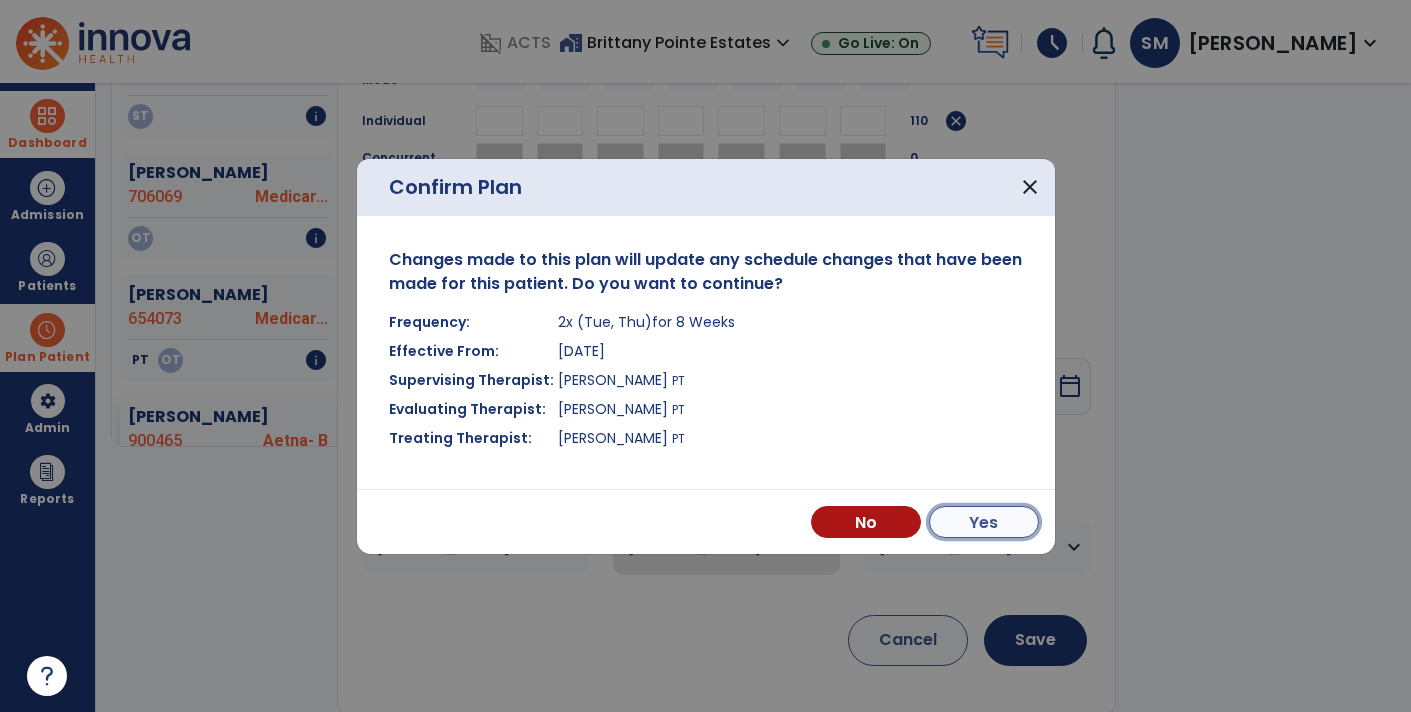 click on "Yes" at bounding box center [984, 522] 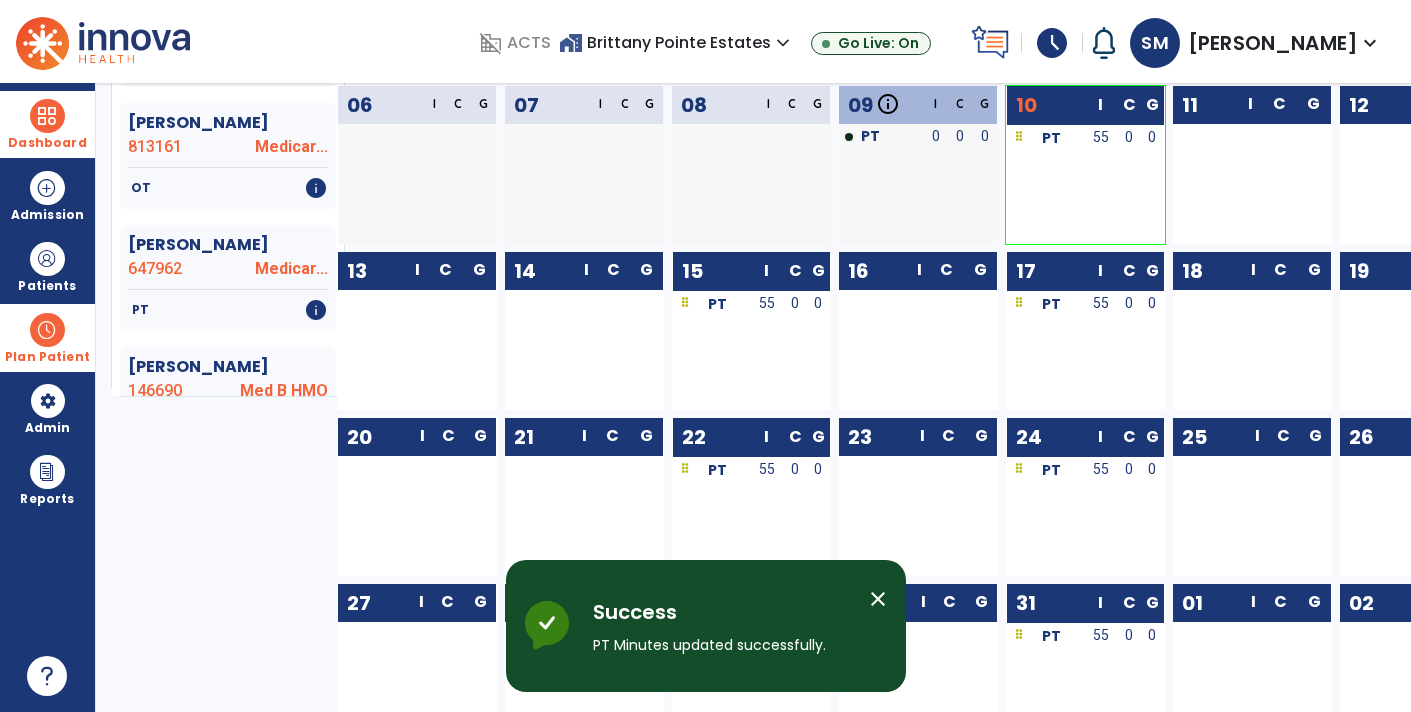scroll, scrollTop: 337, scrollLeft: 0, axis: vertical 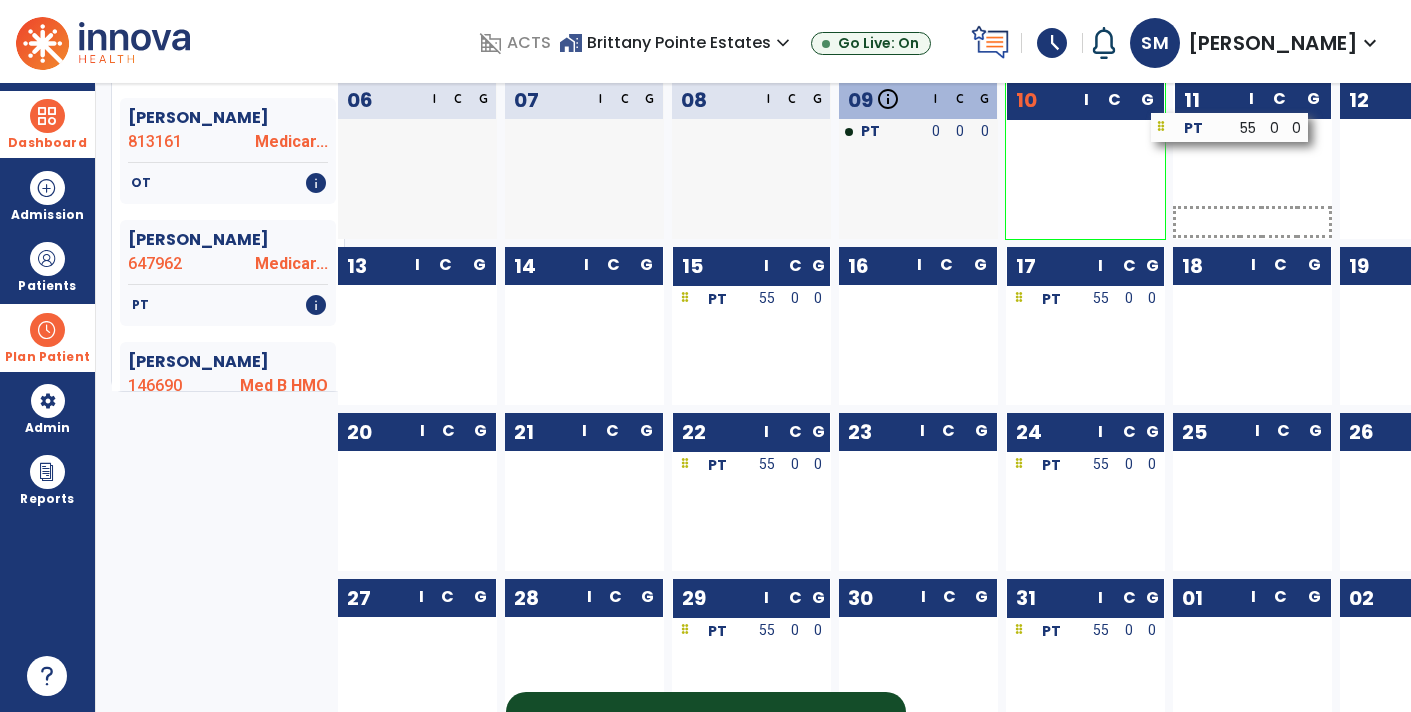 drag, startPoint x: 1074, startPoint y: 140, endPoint x: 1219, endPoint y: 135, distance: 145.08618 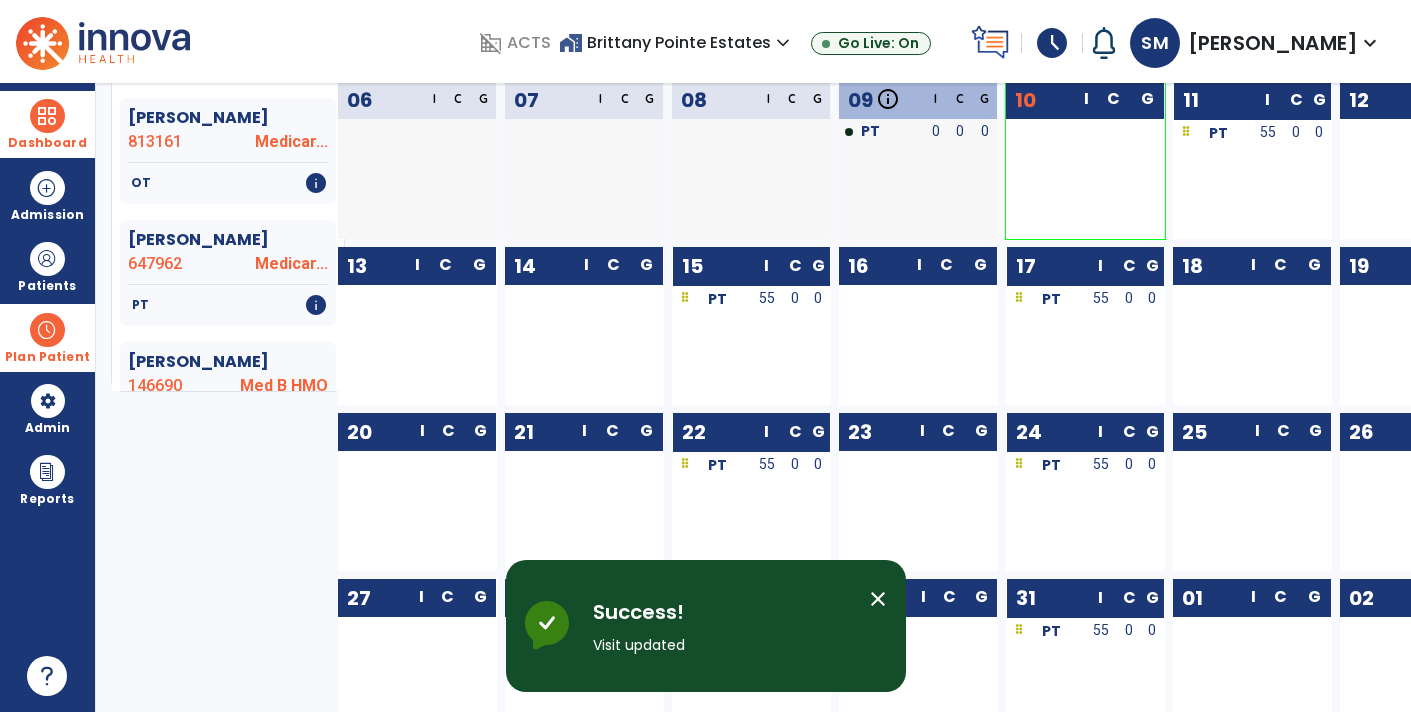 click on "Plan Patient" at bounding box center [47, 357] 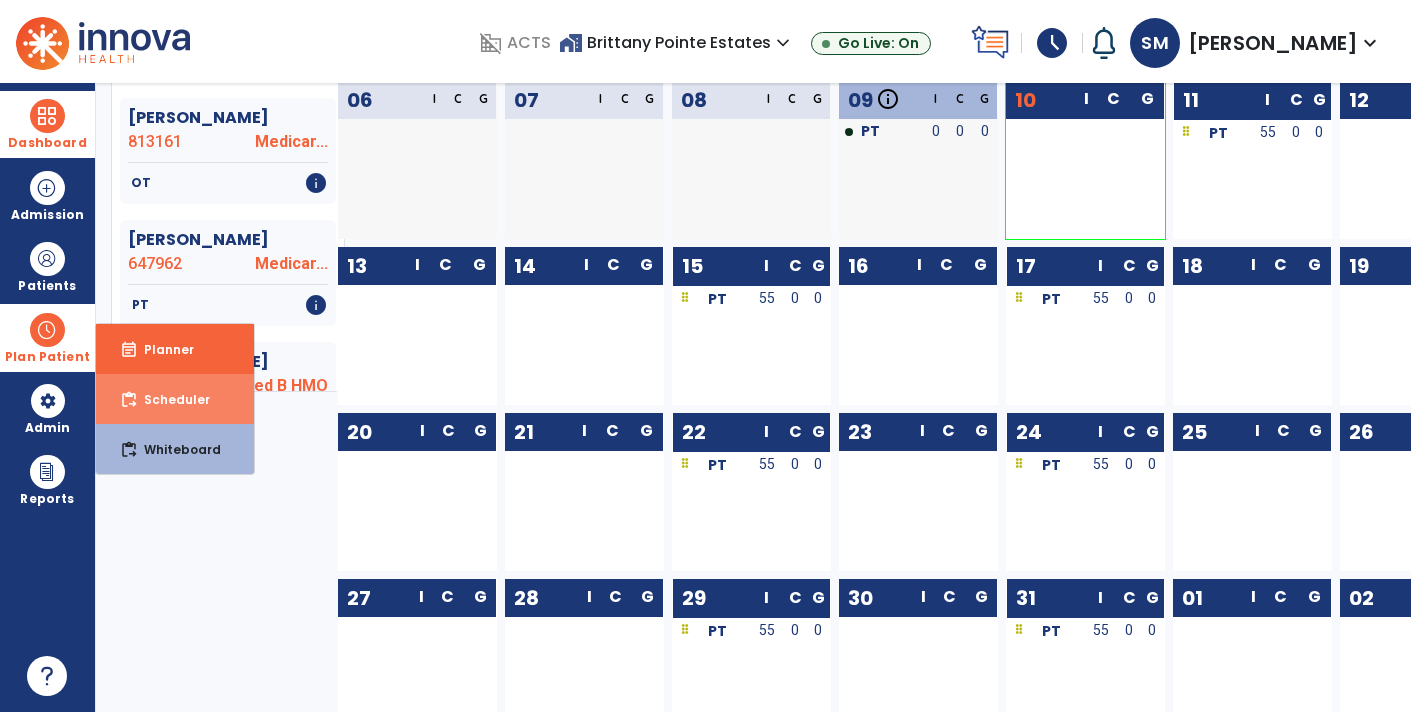 click on "content_paste_go  Scheduler" at bounding box center [175, 399] 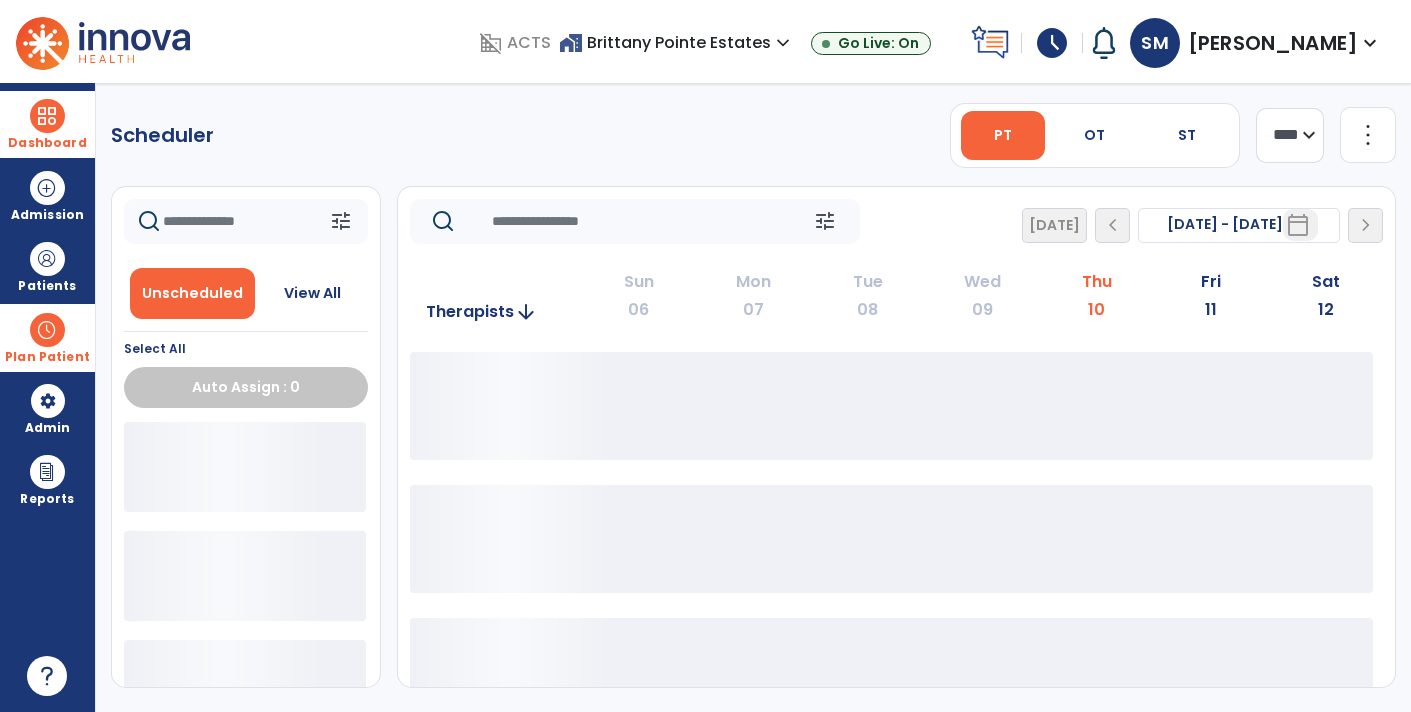scroll, scrollTop: 0, scrollLeft: 0, axis: both 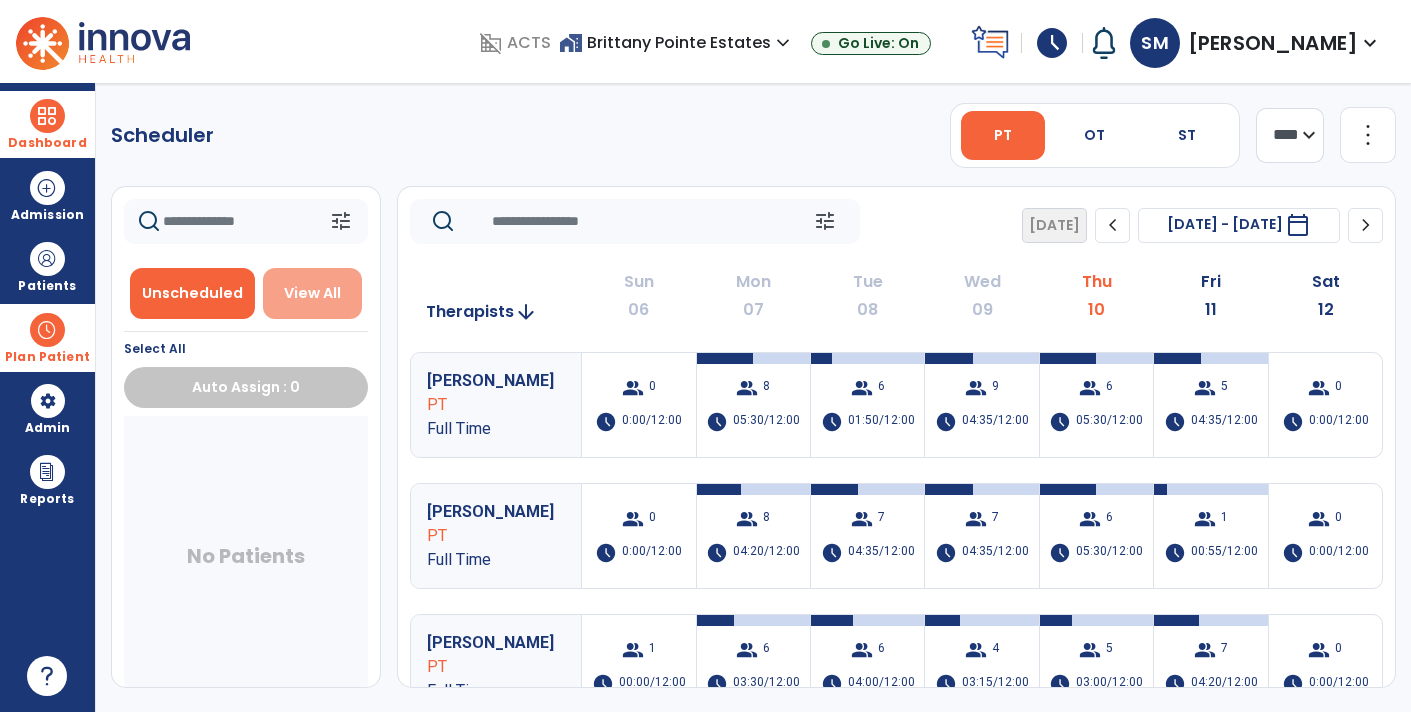 click on "View All" at bounding box center [312, 293] 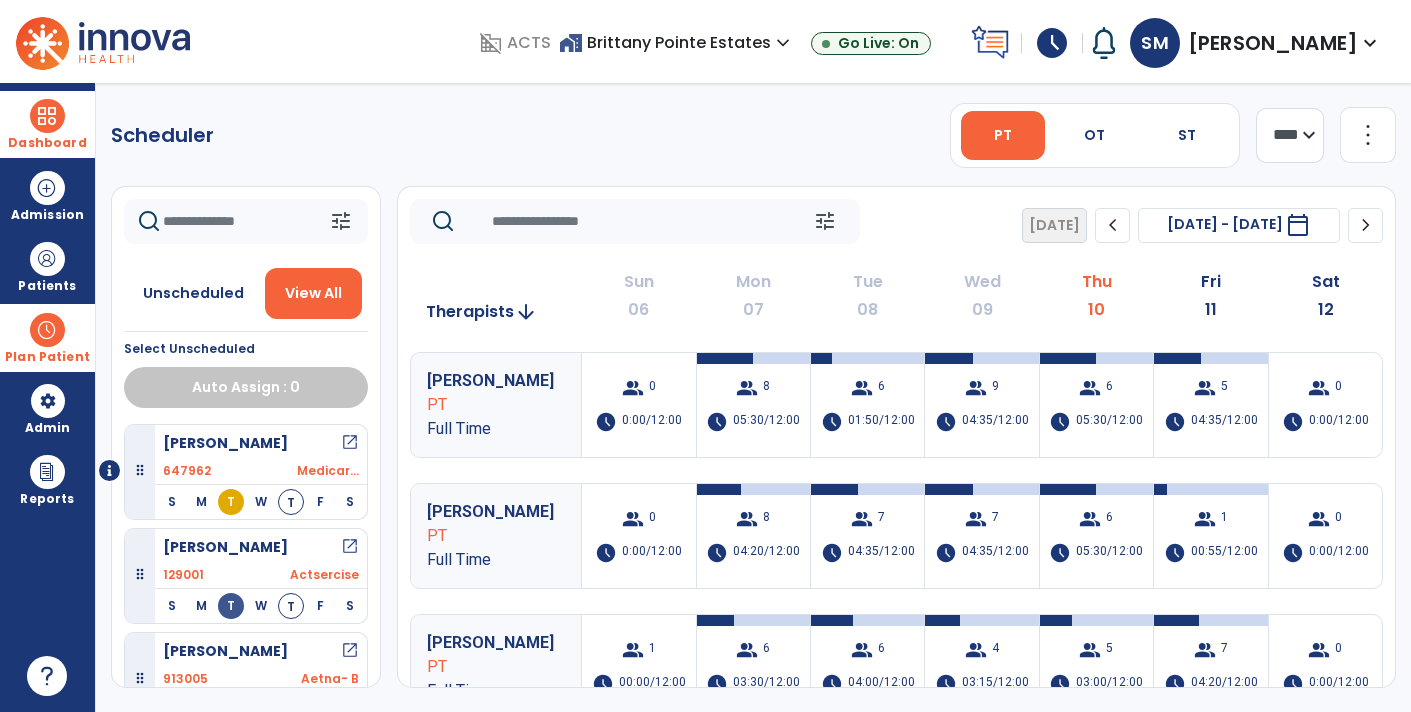 click 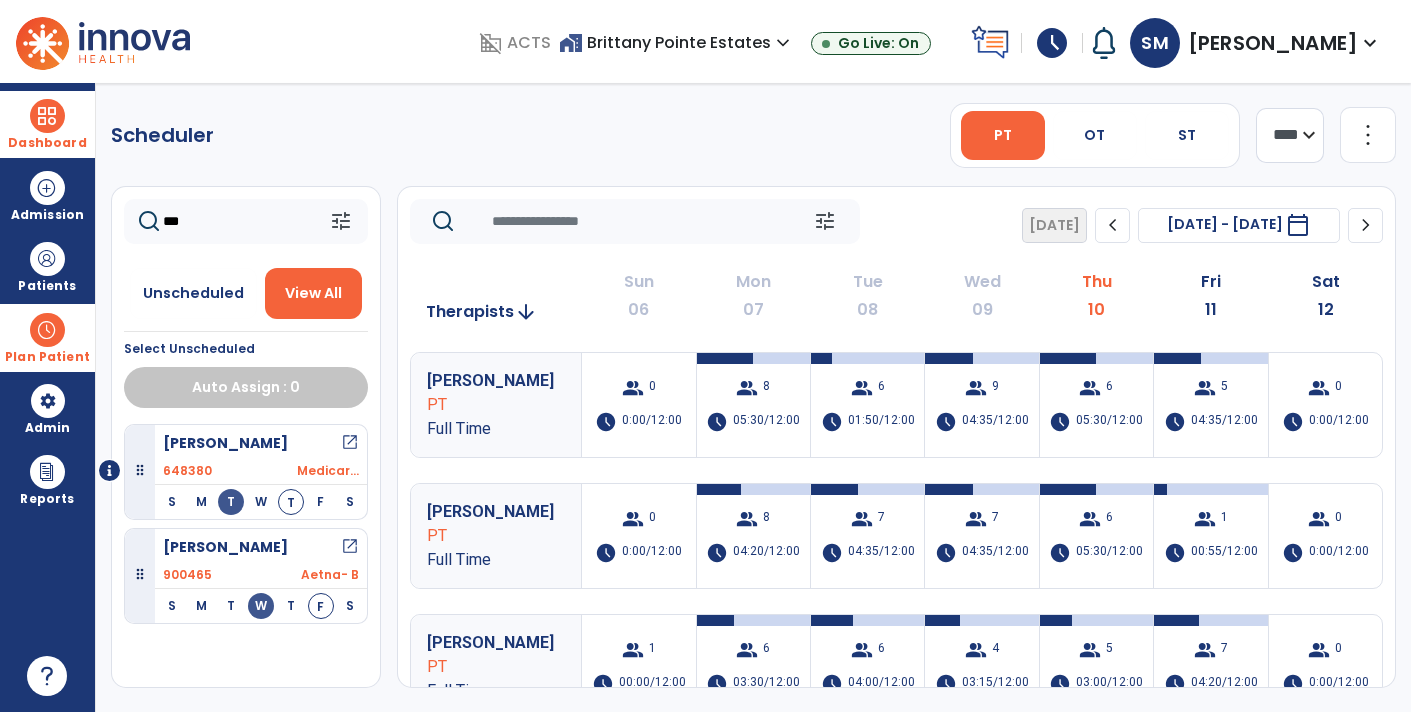 type on "***" 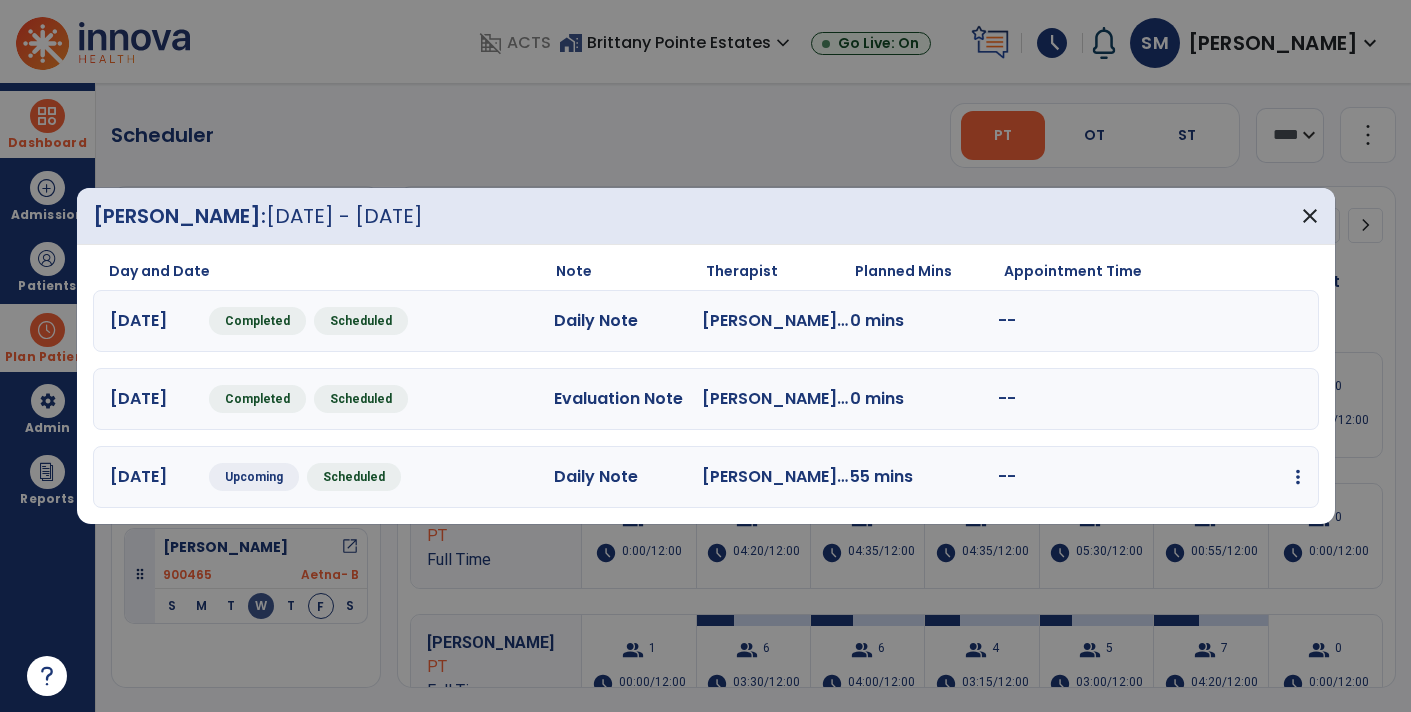 click on "Fri Jul 11 Upcoming Scheduled Daily Note  MCMAHON SARAH  PT  55 mins   --   edit   Edit Session   alt_route   Split Minutes  add_comment  Add Note" at bounding box center [706, 477] 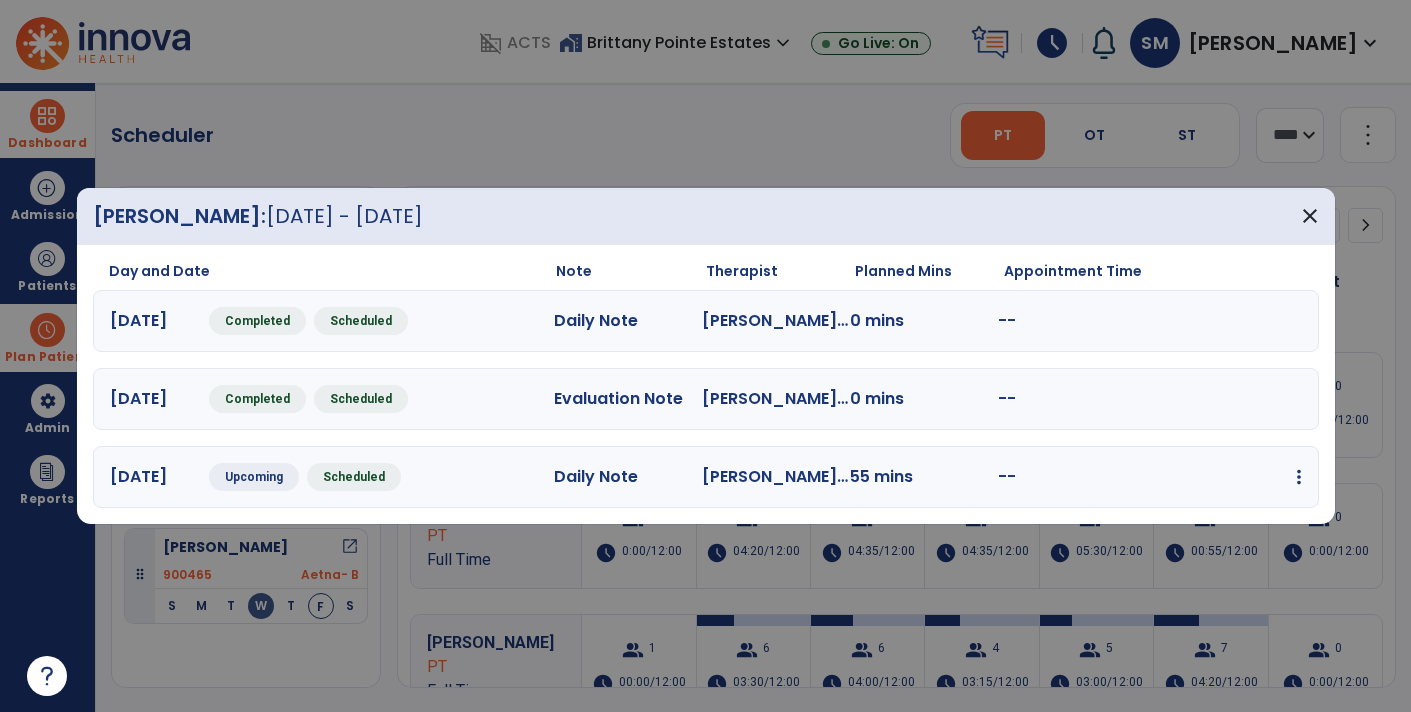 click at bounding box center (1299, 477) 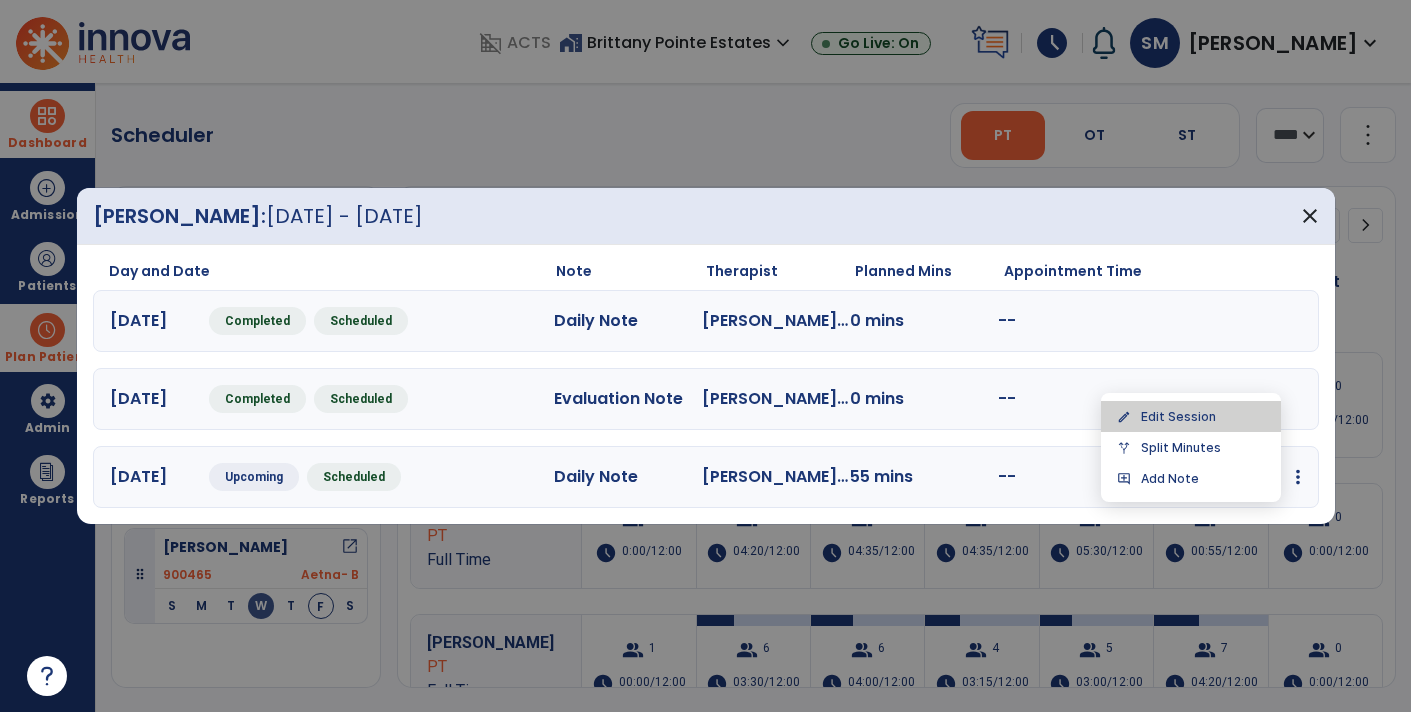 click on "edit   Edit Session" at bounding box center [1191, 416] 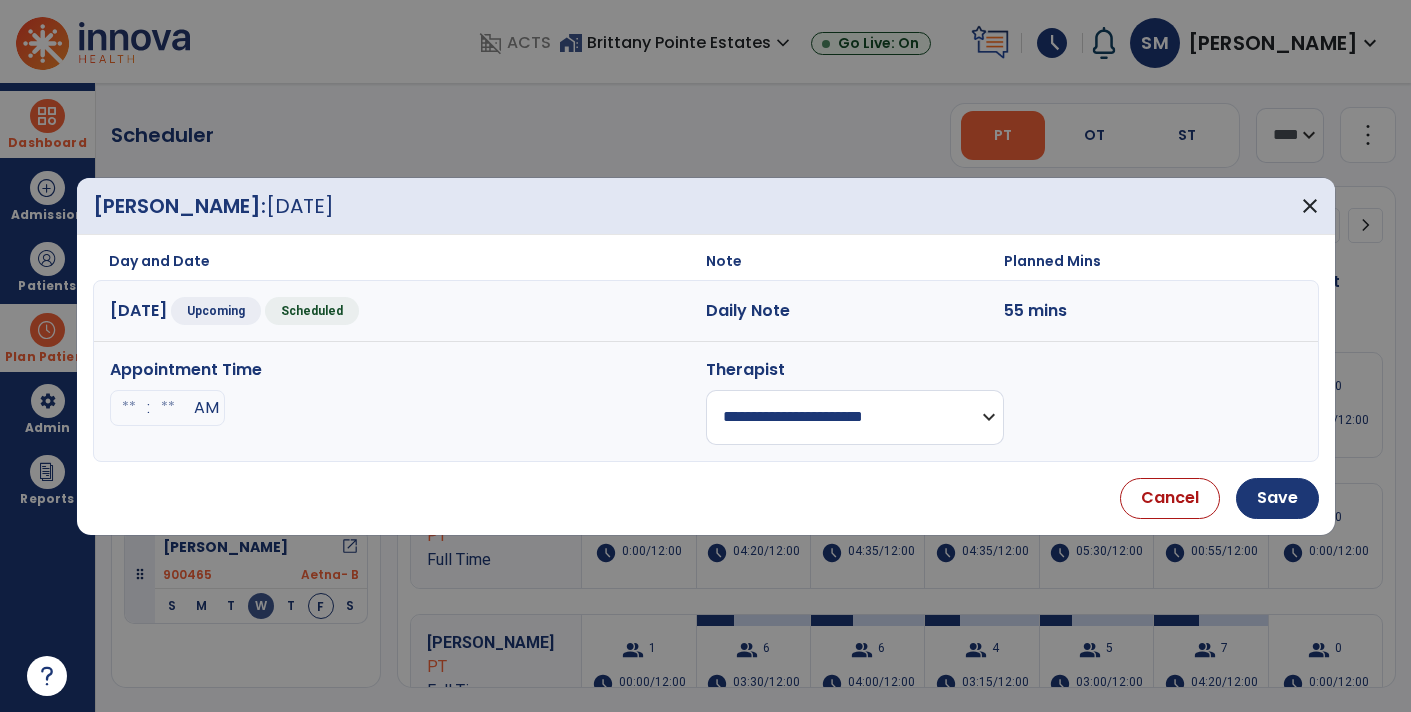 click on "**********" at bounding box center (855, 417) 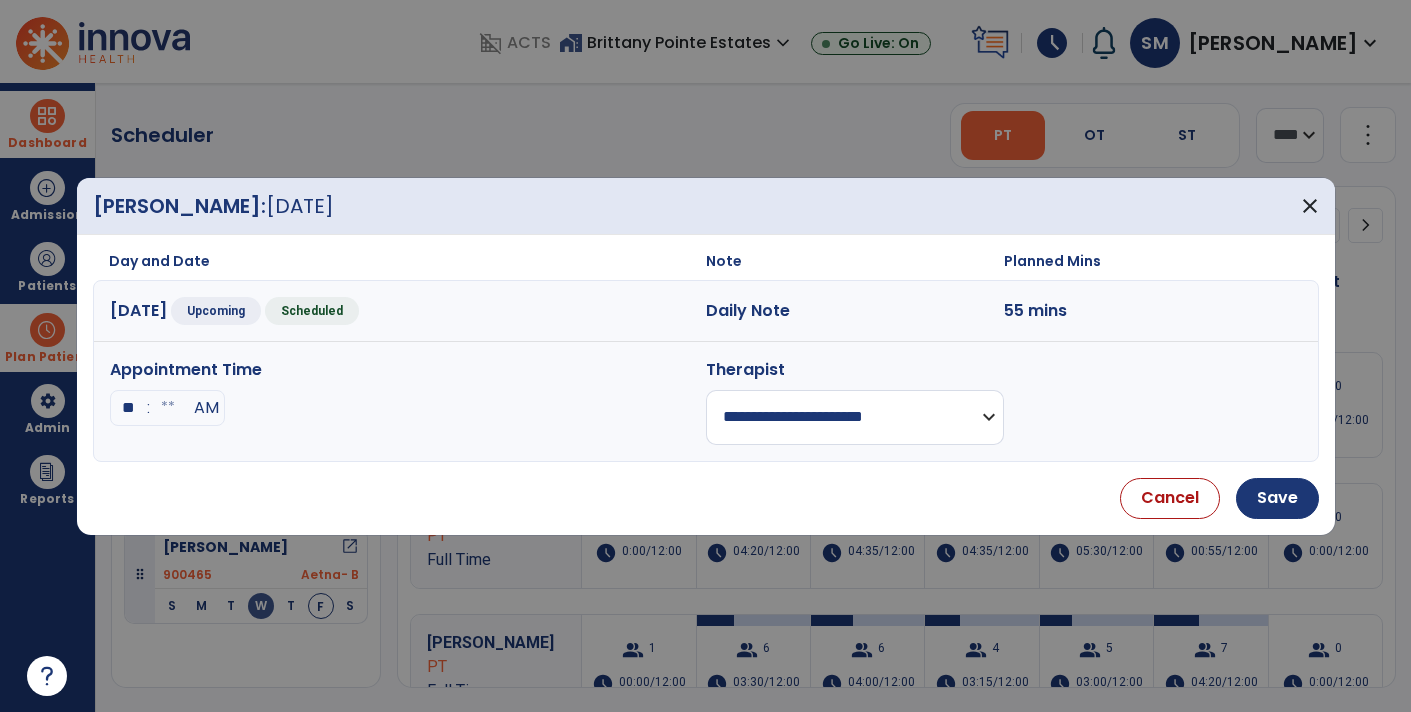 type on "**" 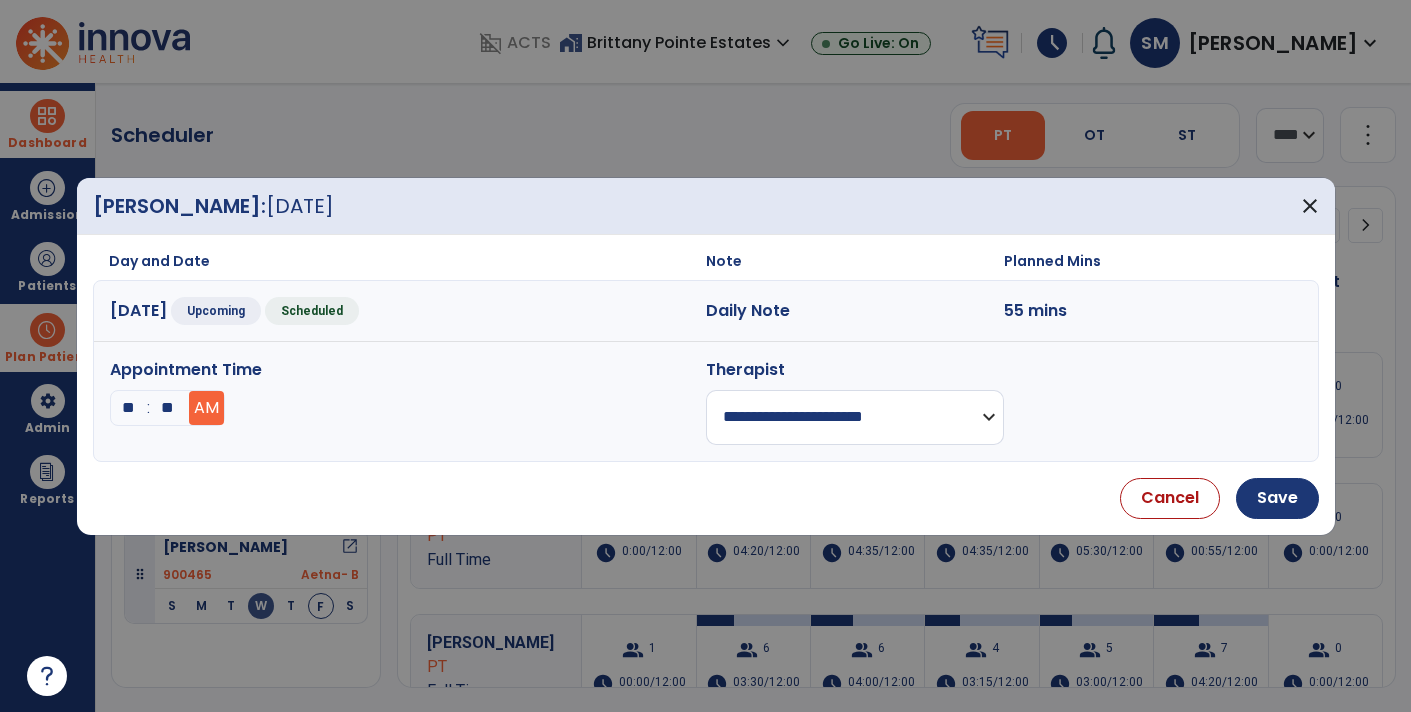 type on "**" 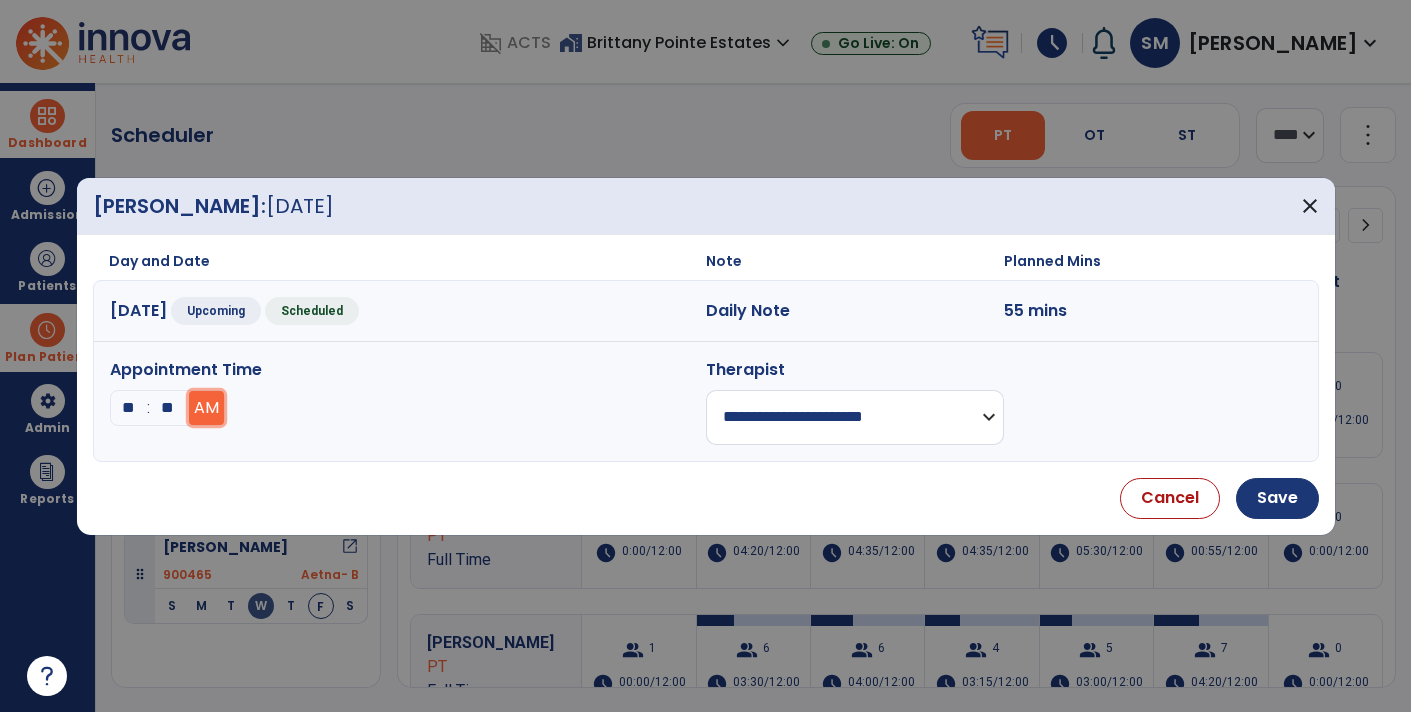 click on "AM" at bounding box center [206, 408] 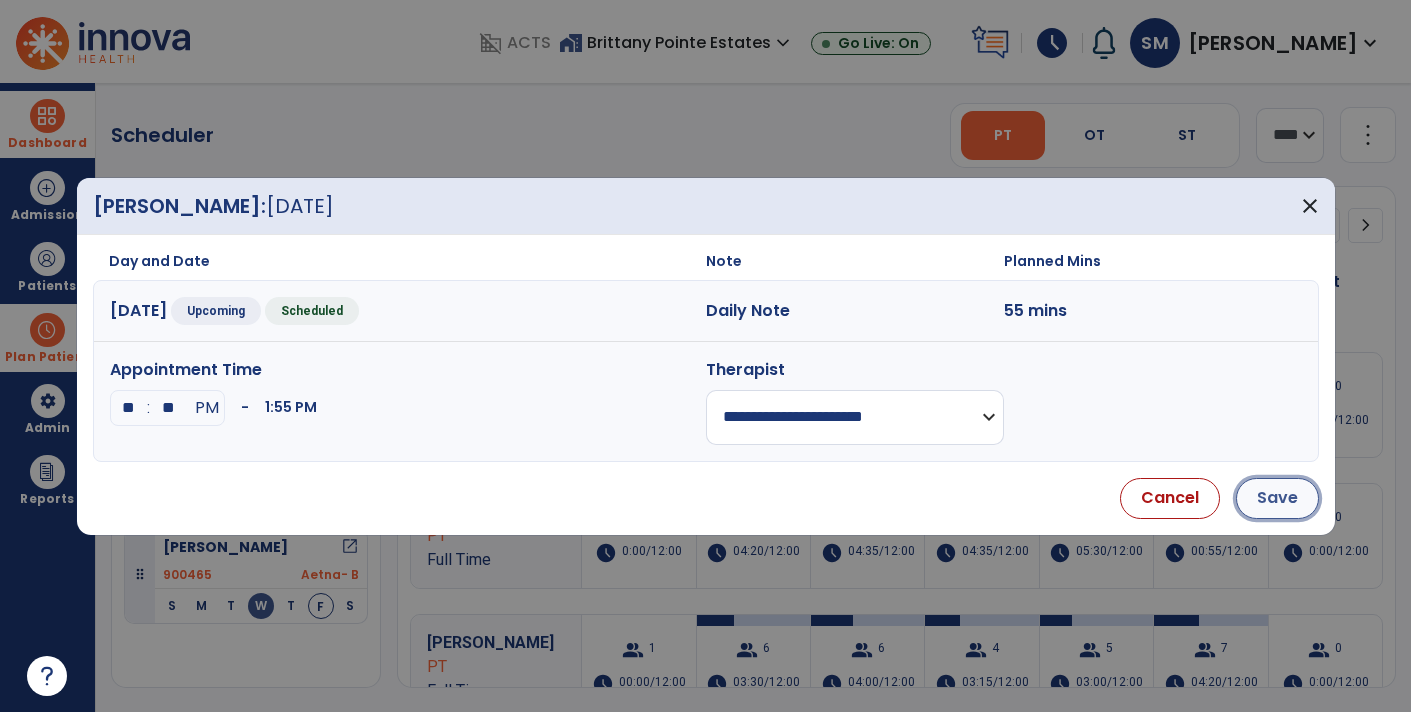 click on "Save" at bounding box center [1277, 498] 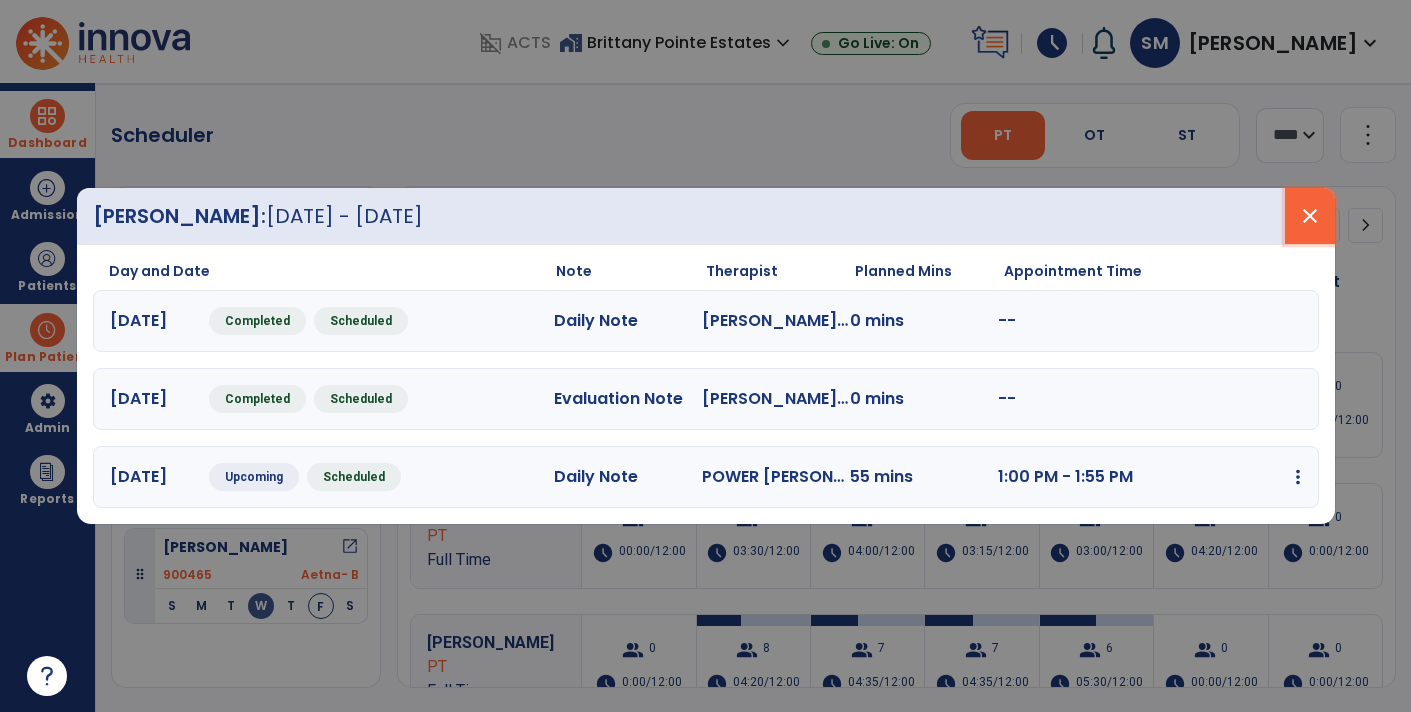 click on "close" at bounding box center [1310, 216] 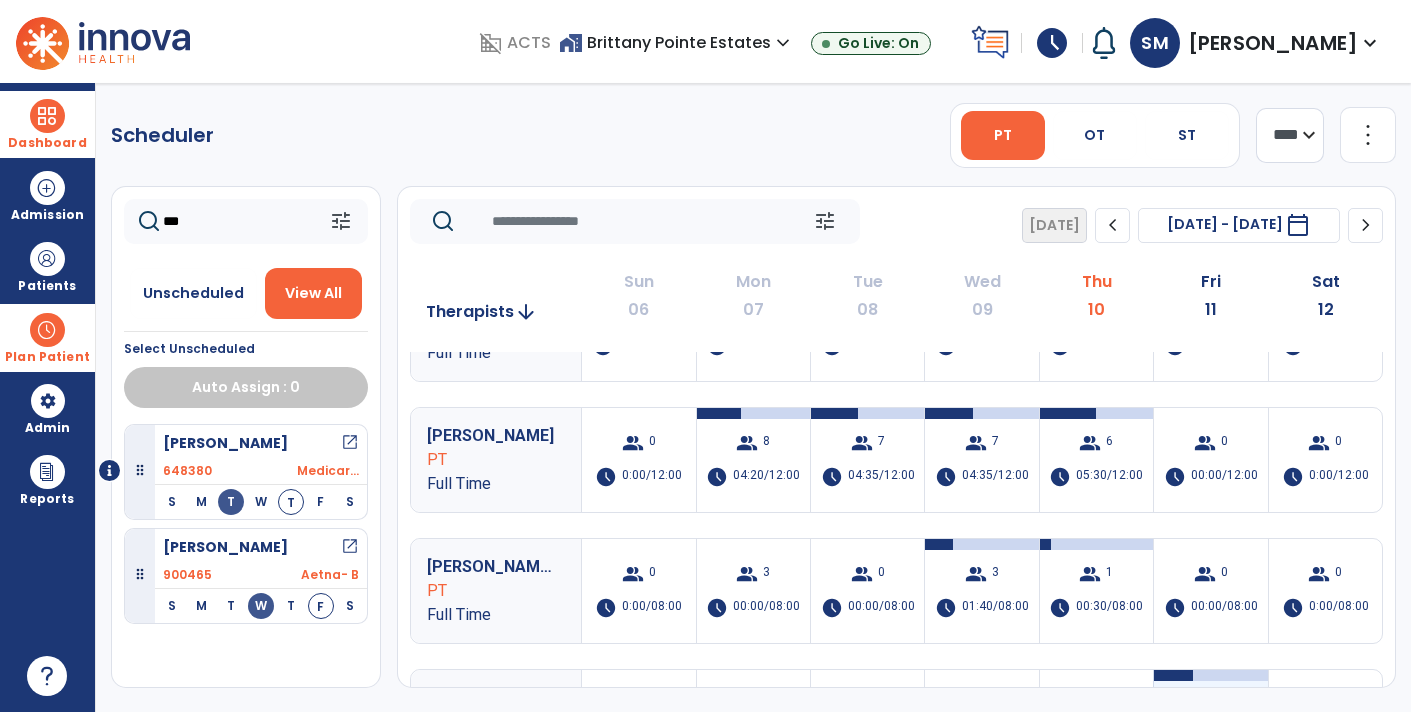 scroll, scrollTop: 191, scrollLeft: 0, axis: vertical 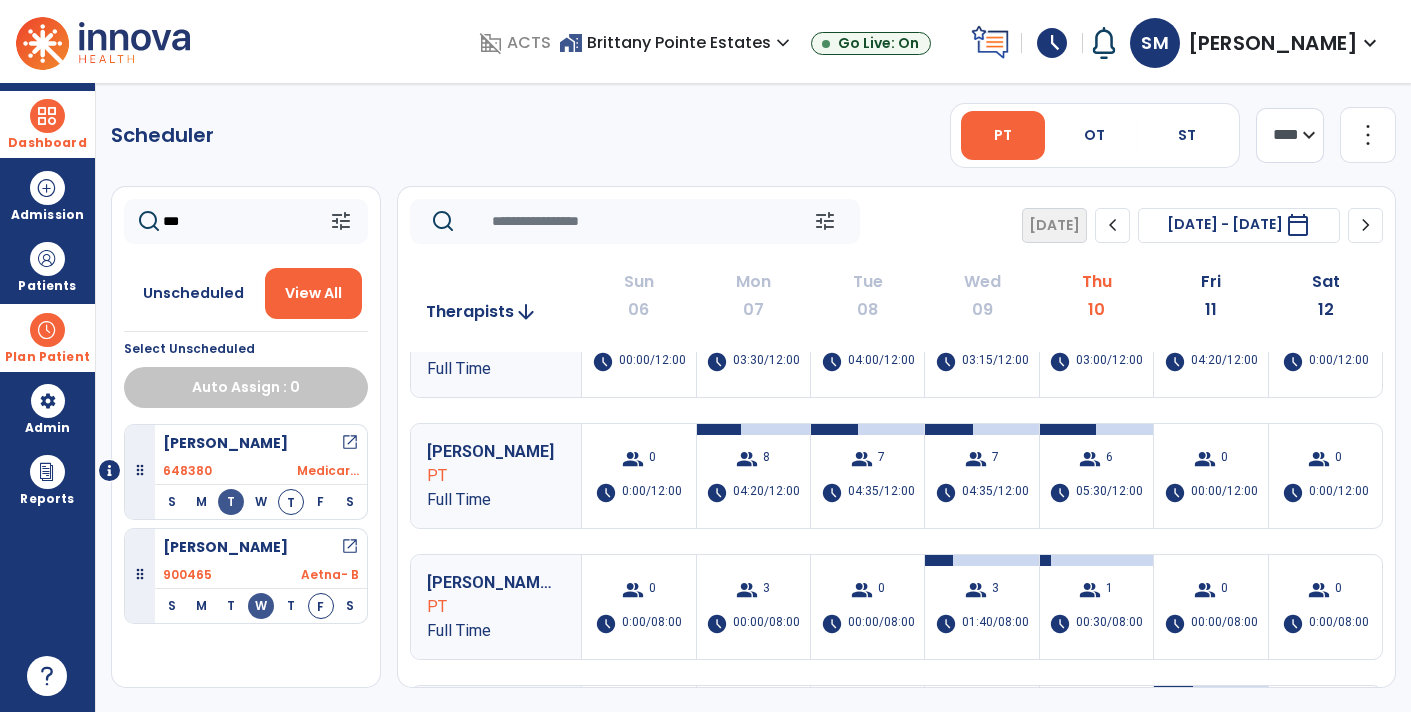 click at bounding box center (103, 41) 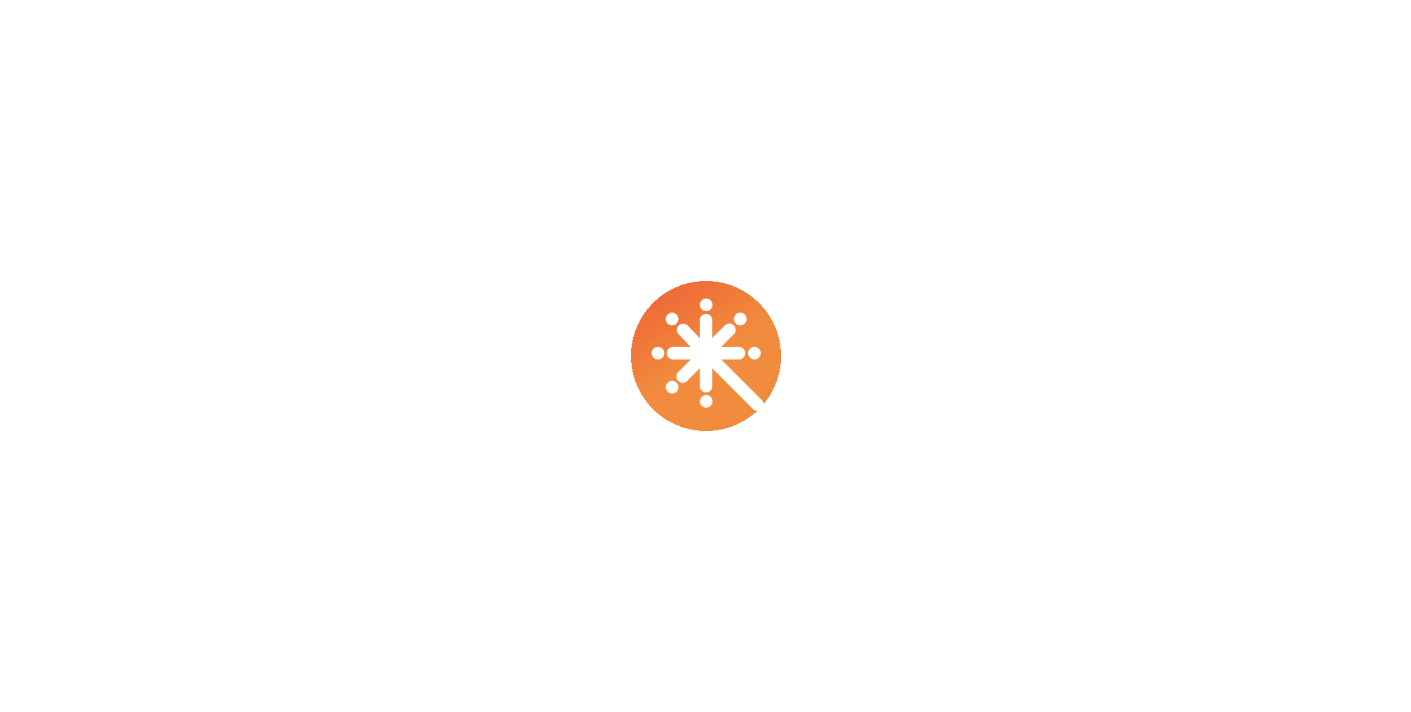 scroll, scrollTop: 0, scrollLeft: 0, axis: both 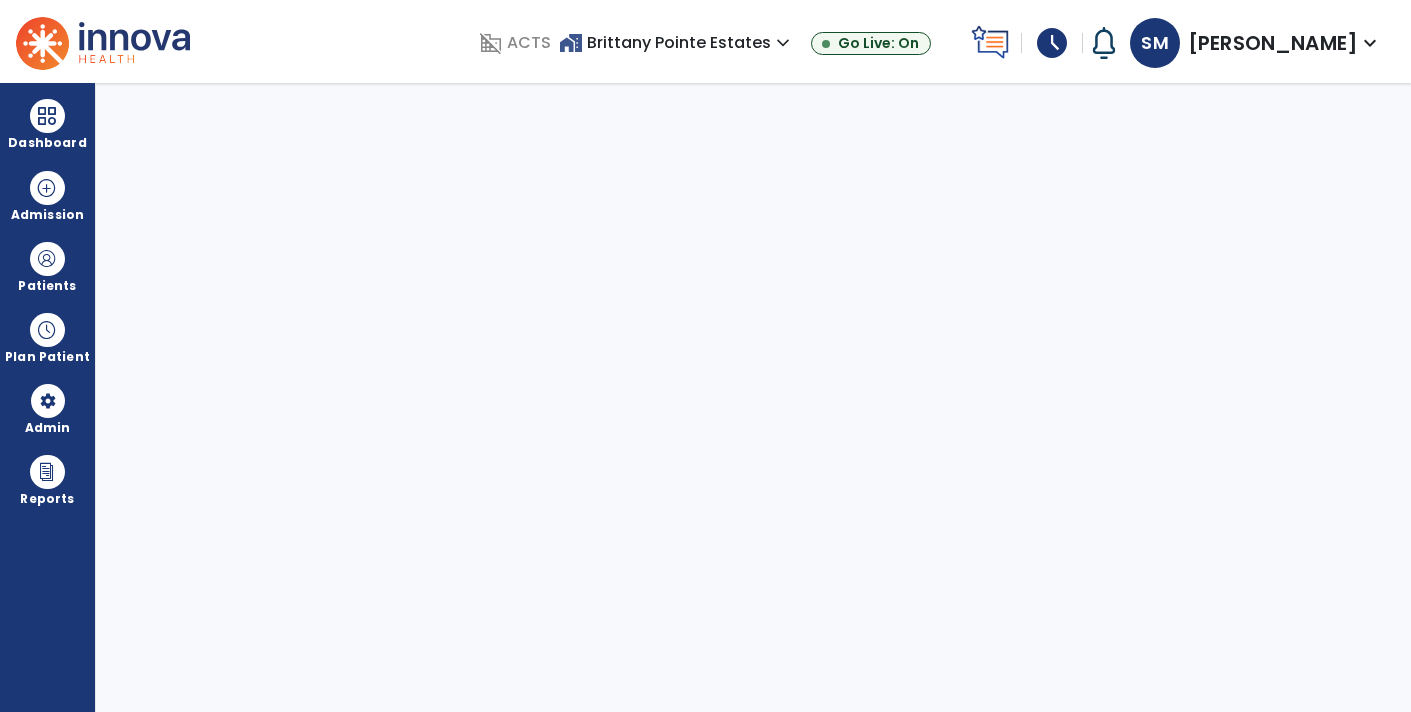 select on "****" 